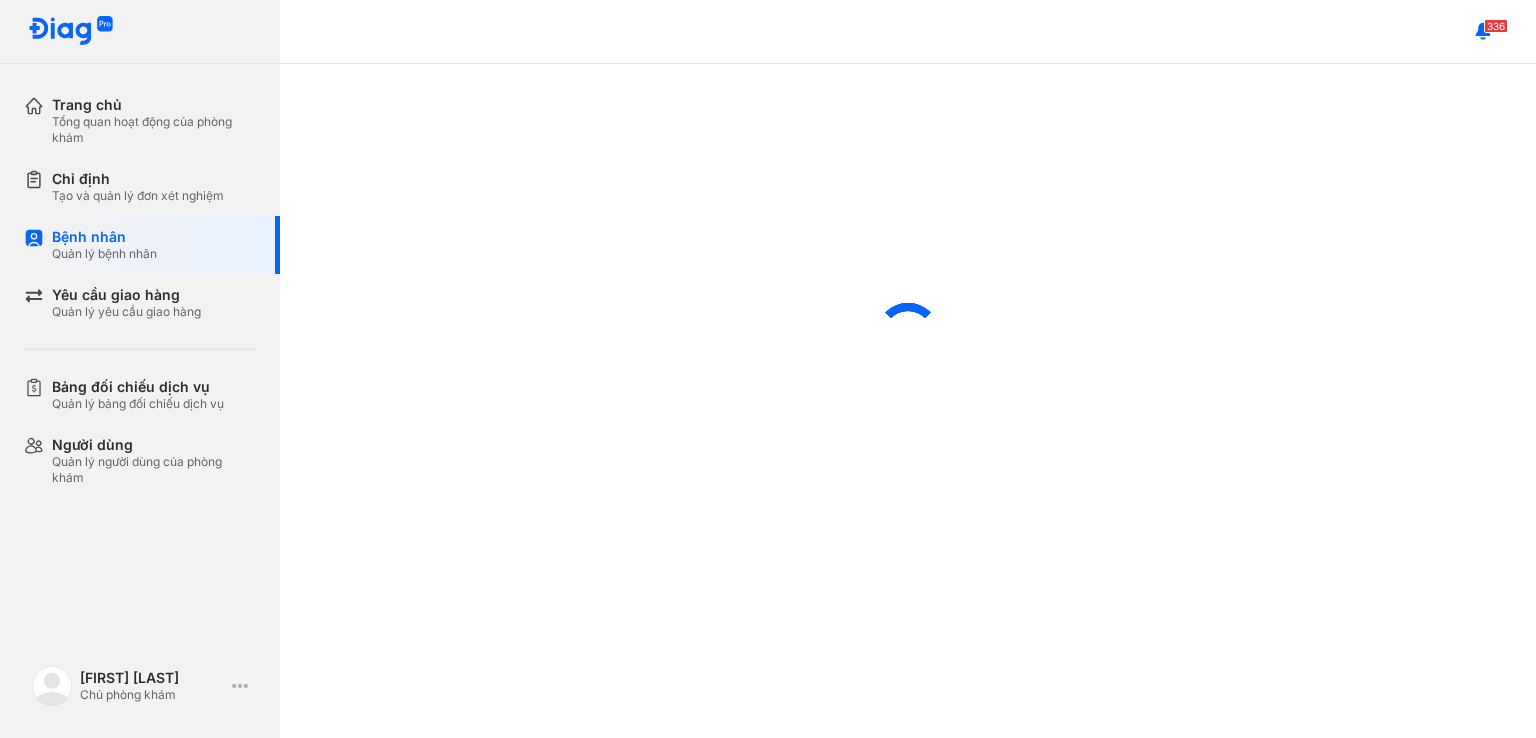 scroll, scrollTop: 0, scrollLeft: 0, axis: both 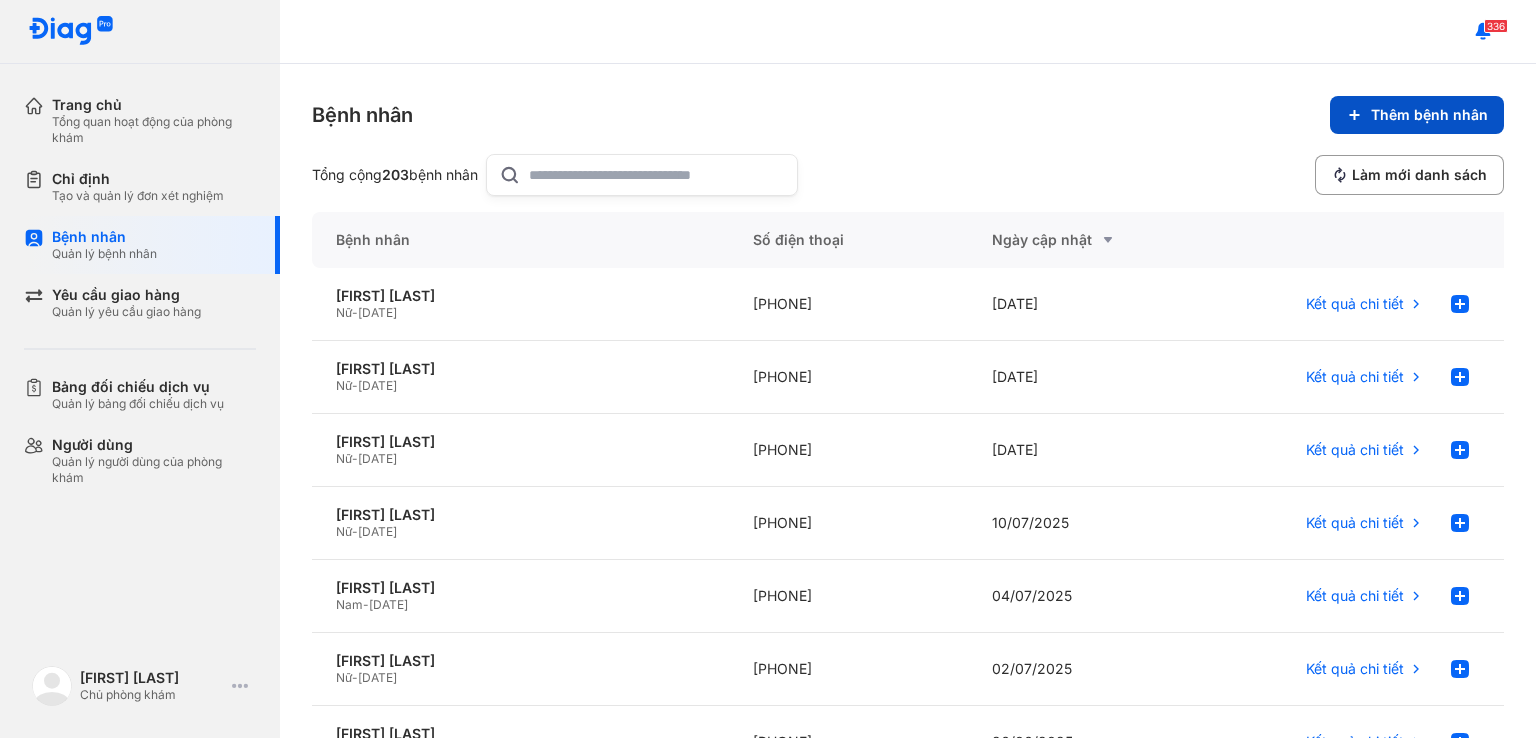 click on "Thêm bệnh nhân" 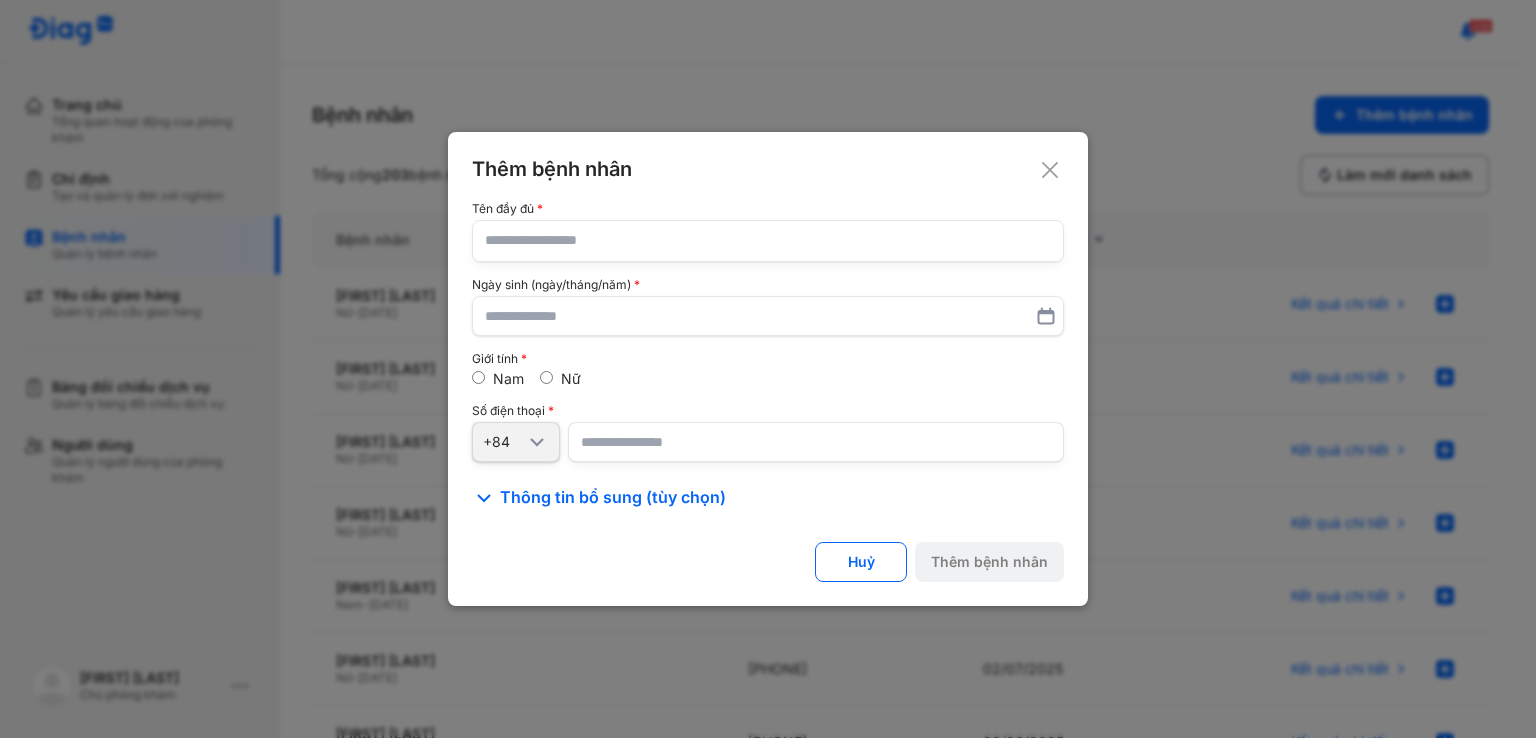 click 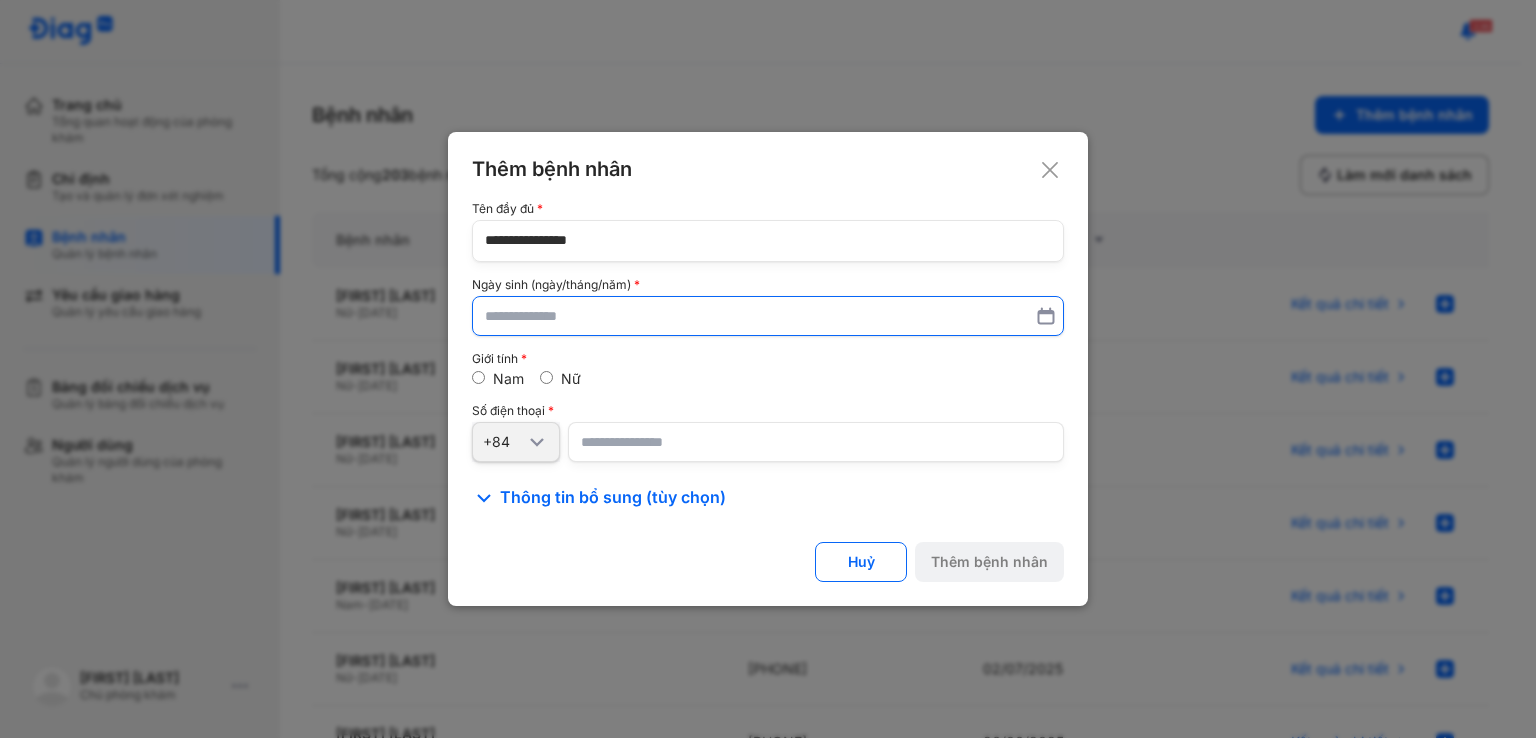 type on "**********" 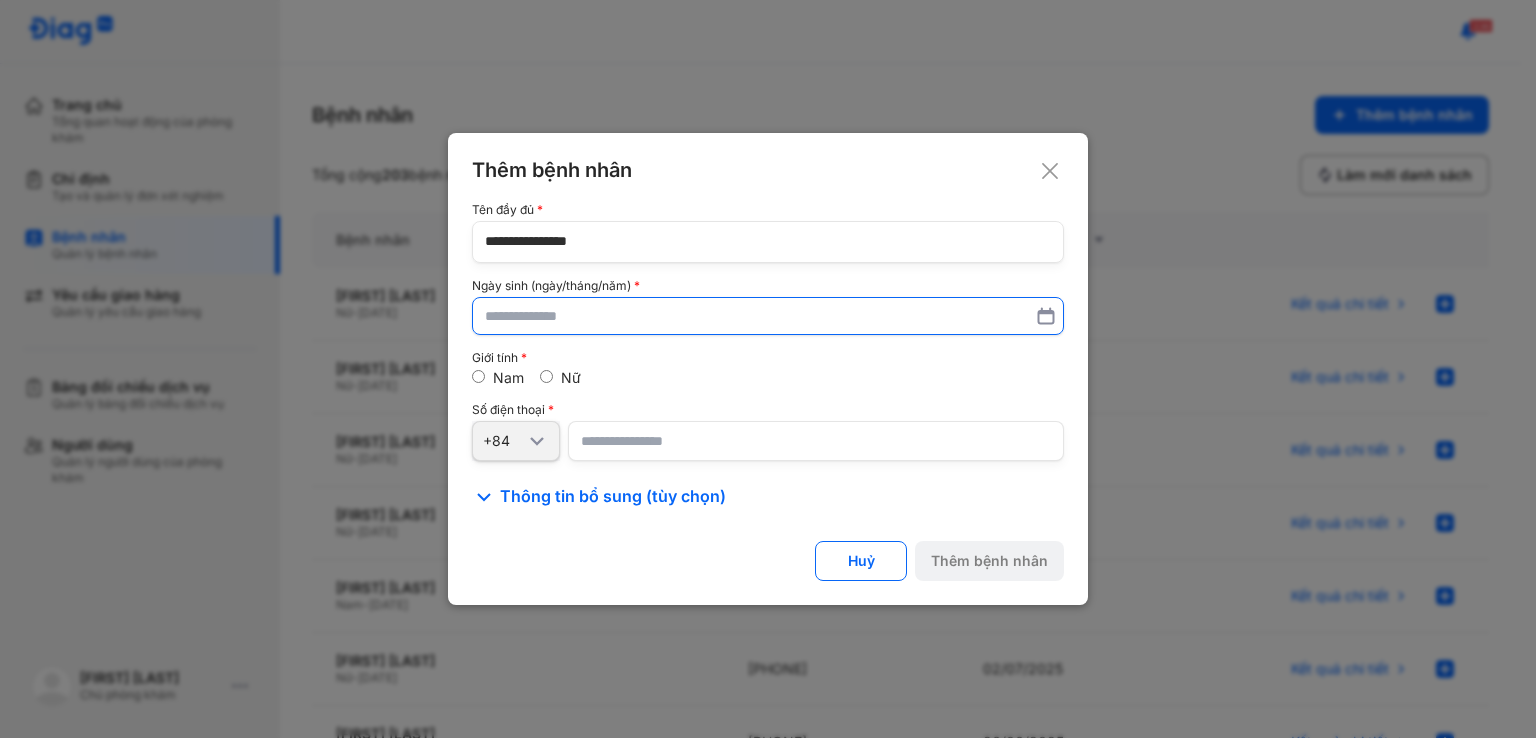 click at bounding box center (768, 316) 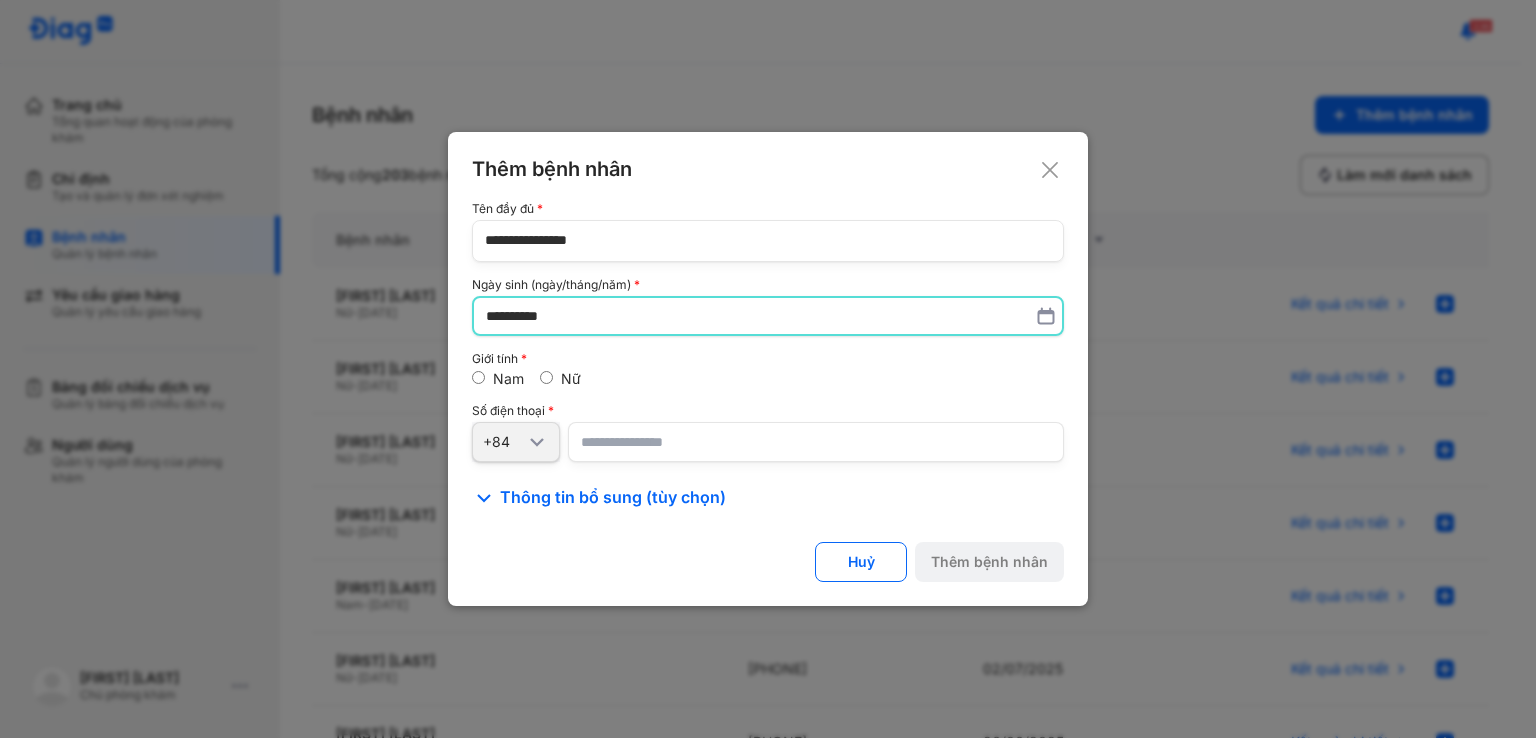 type on "**********" 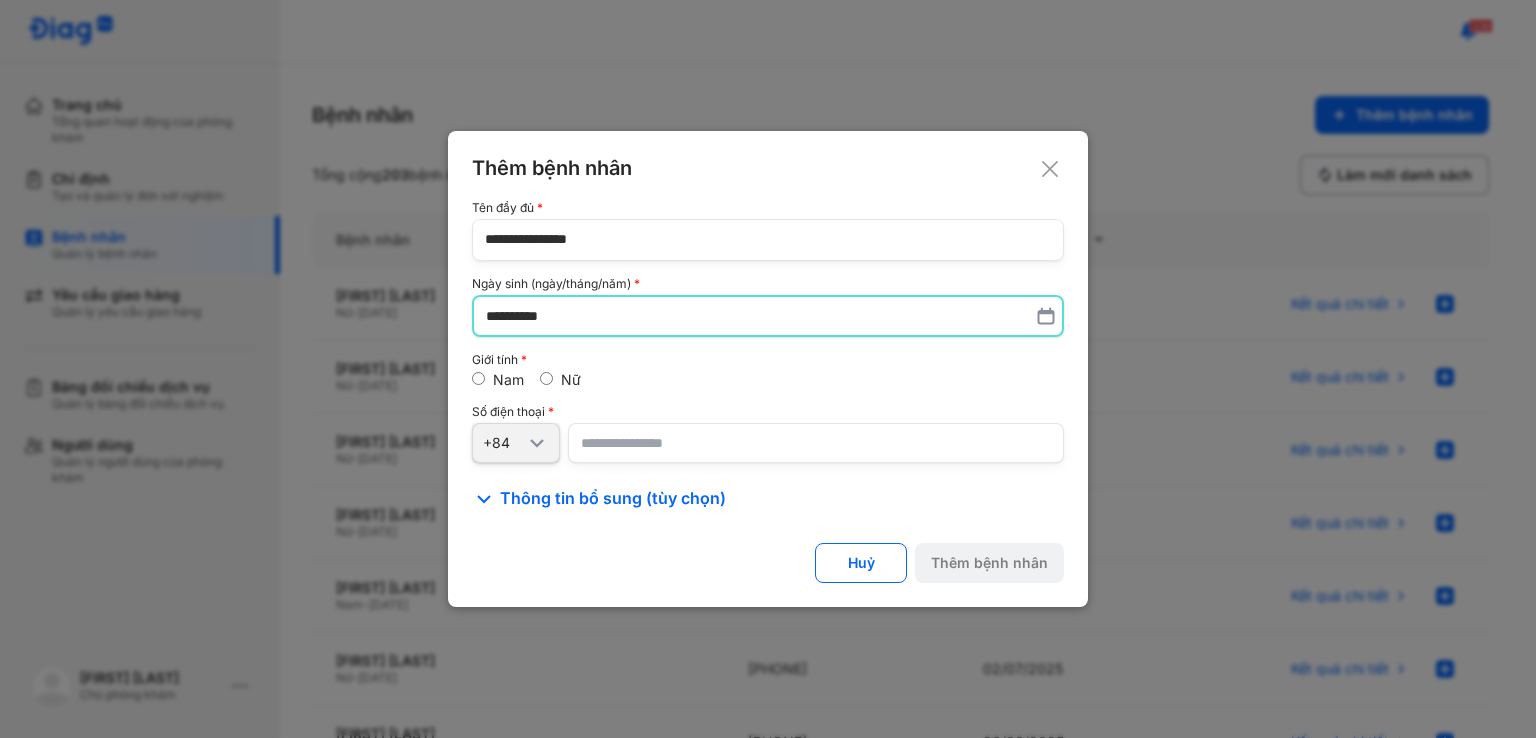 click on "Nam Nữ" at bounding box center (768, 380) 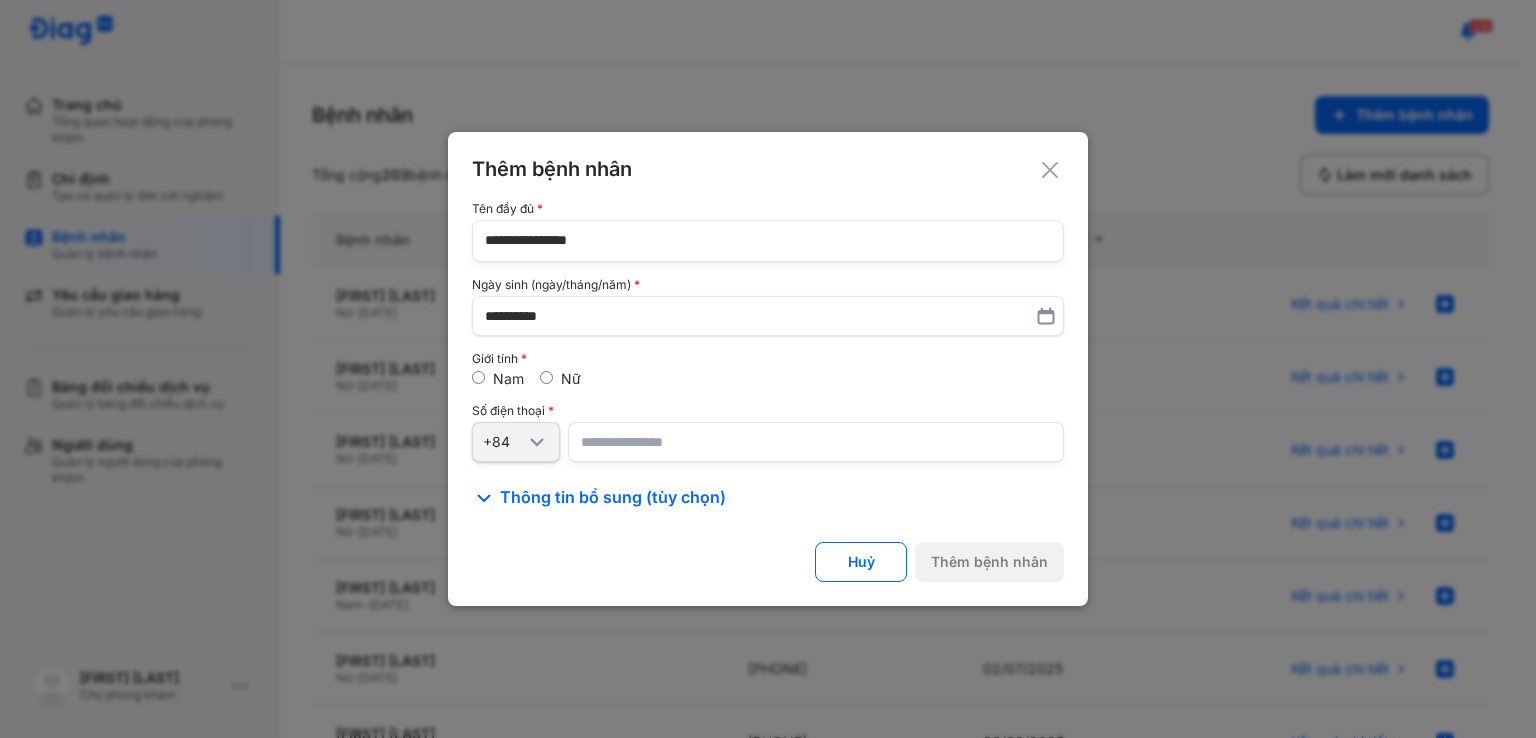 click on "Nữ" at bounding box center [560, 379] 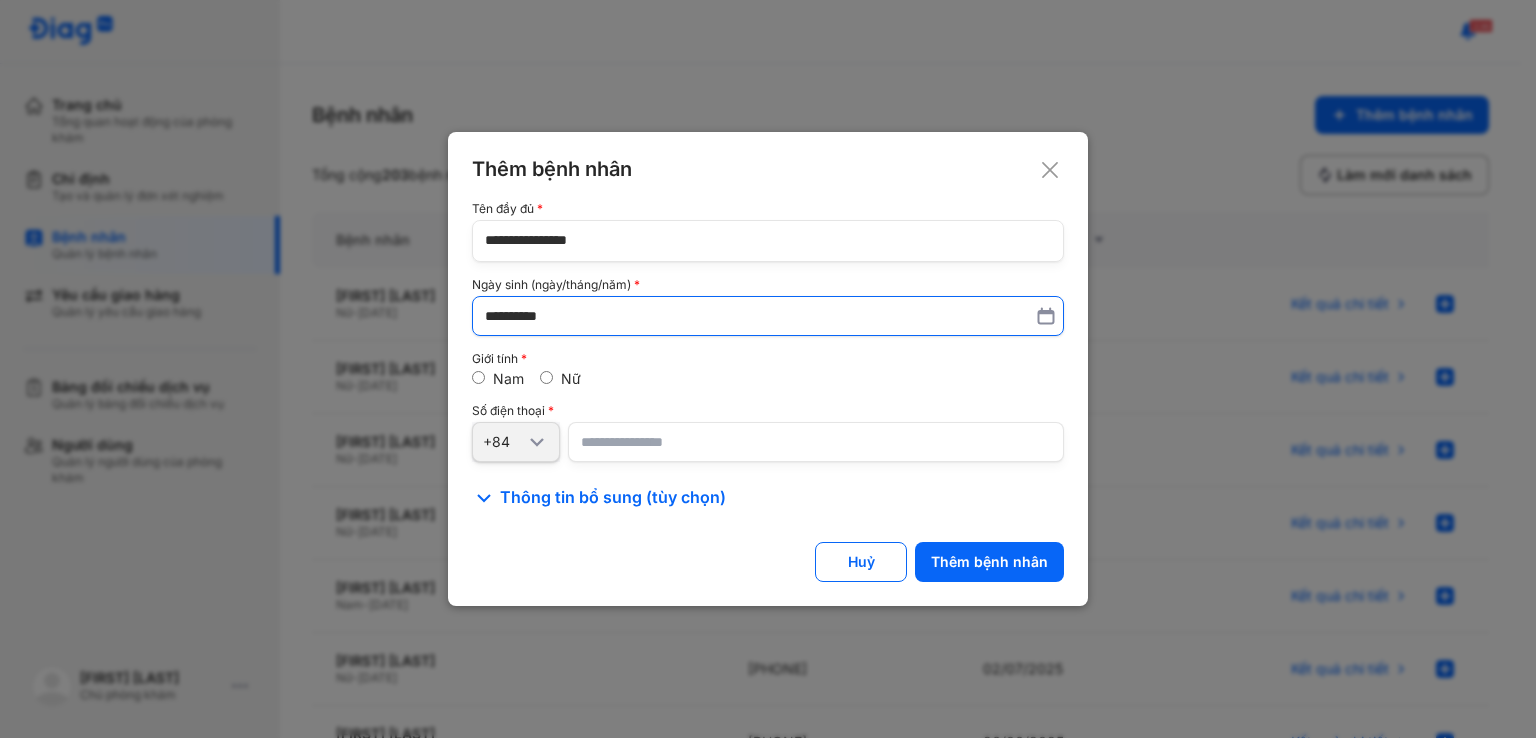 type on "**********" 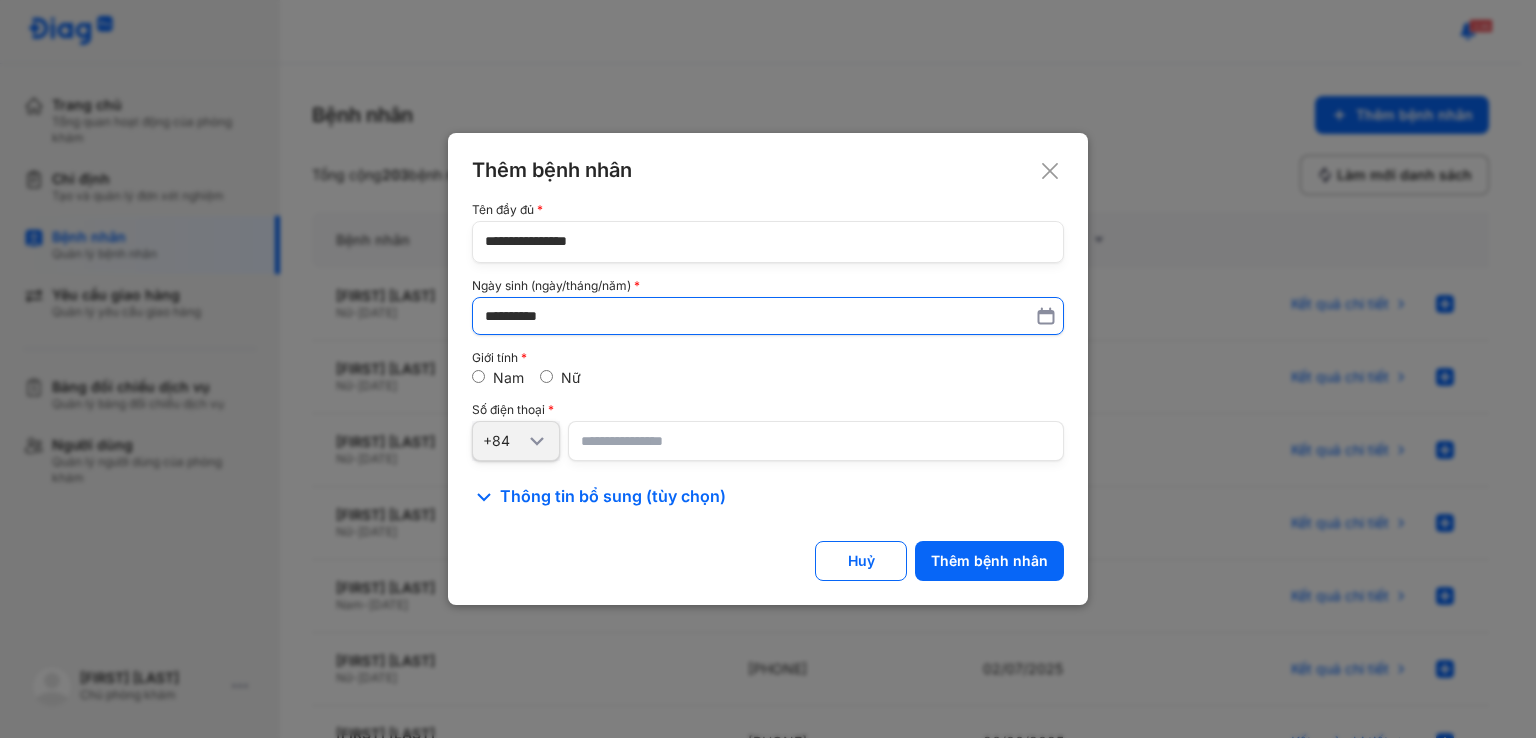 click on "**********" at bounding box center [768, 316] 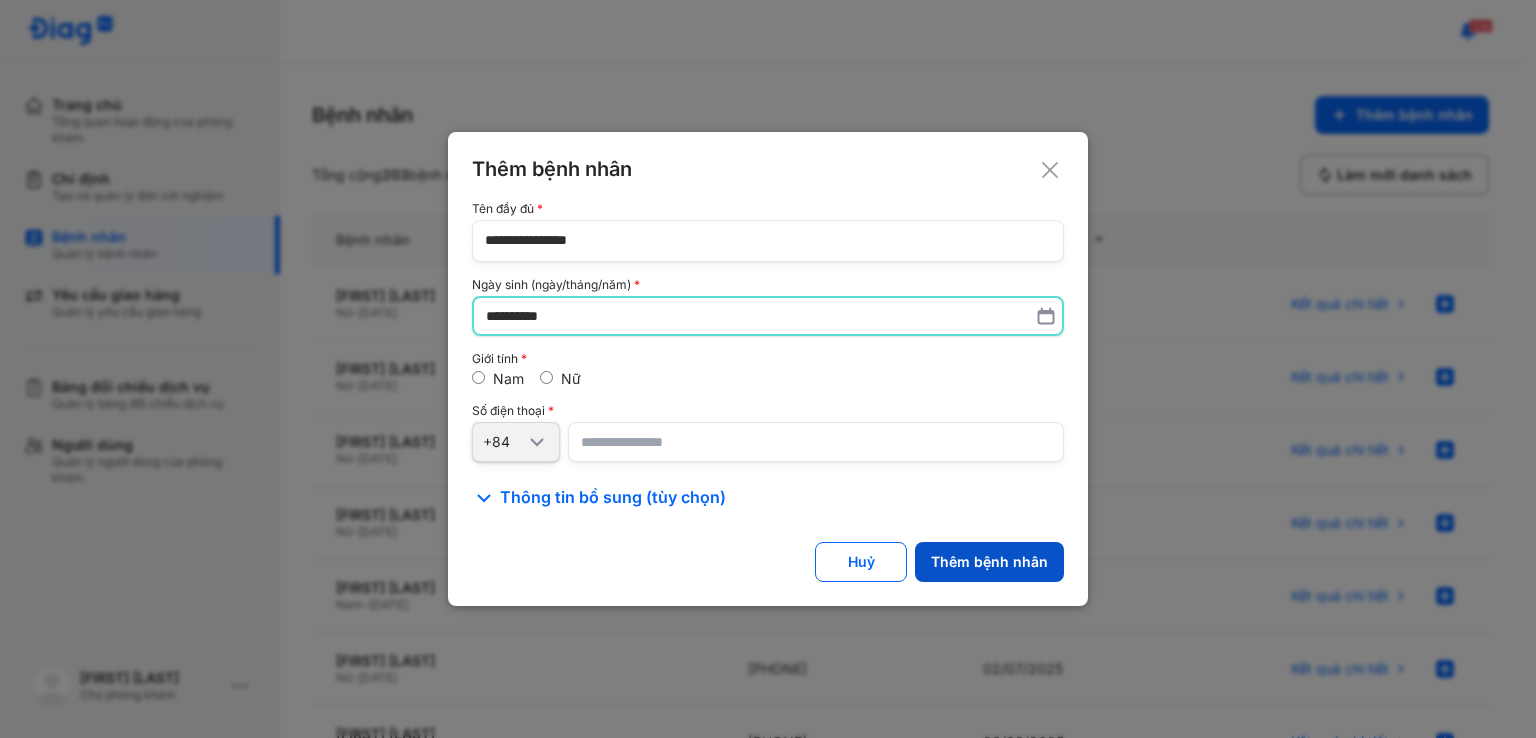 type on "**********" 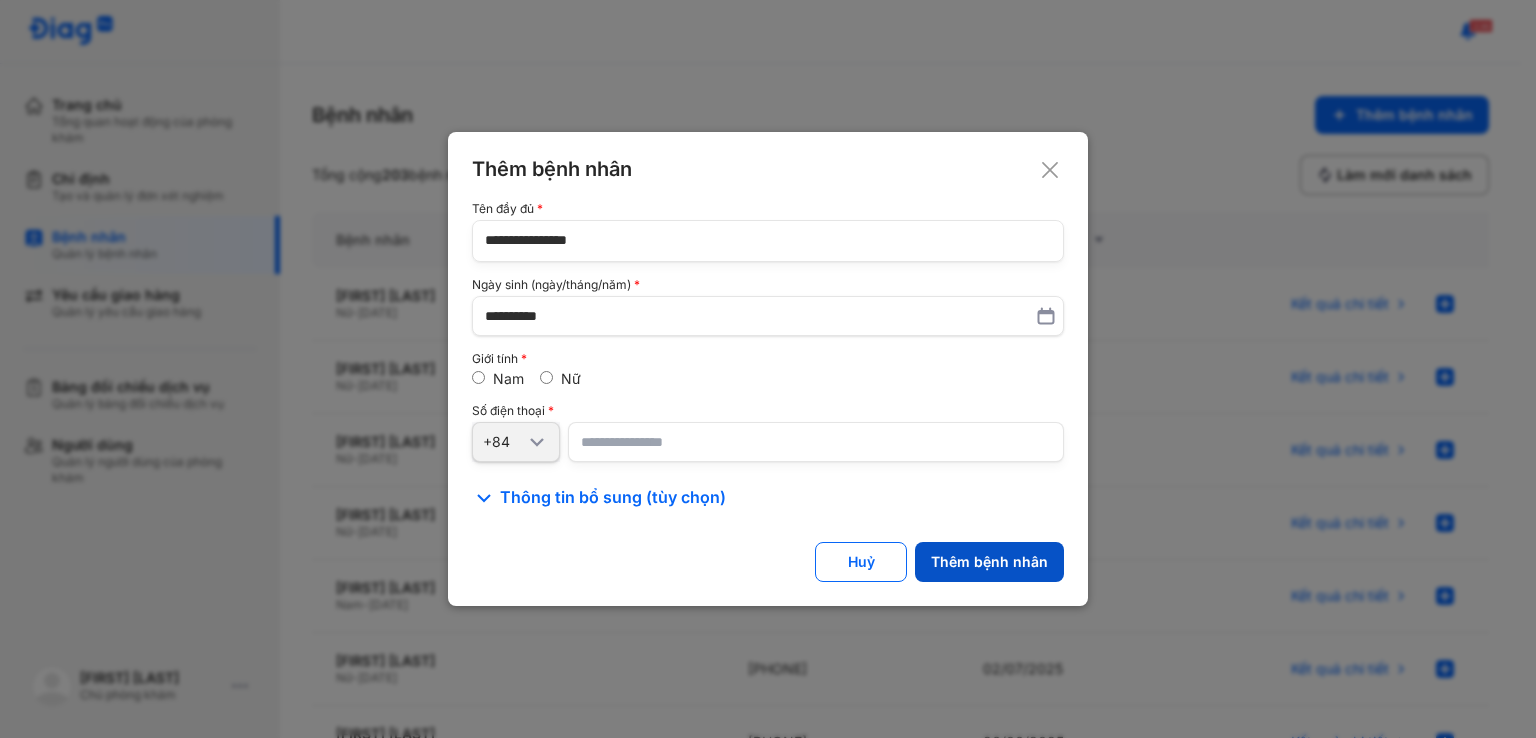 click on "Thêm bệnh nhân" 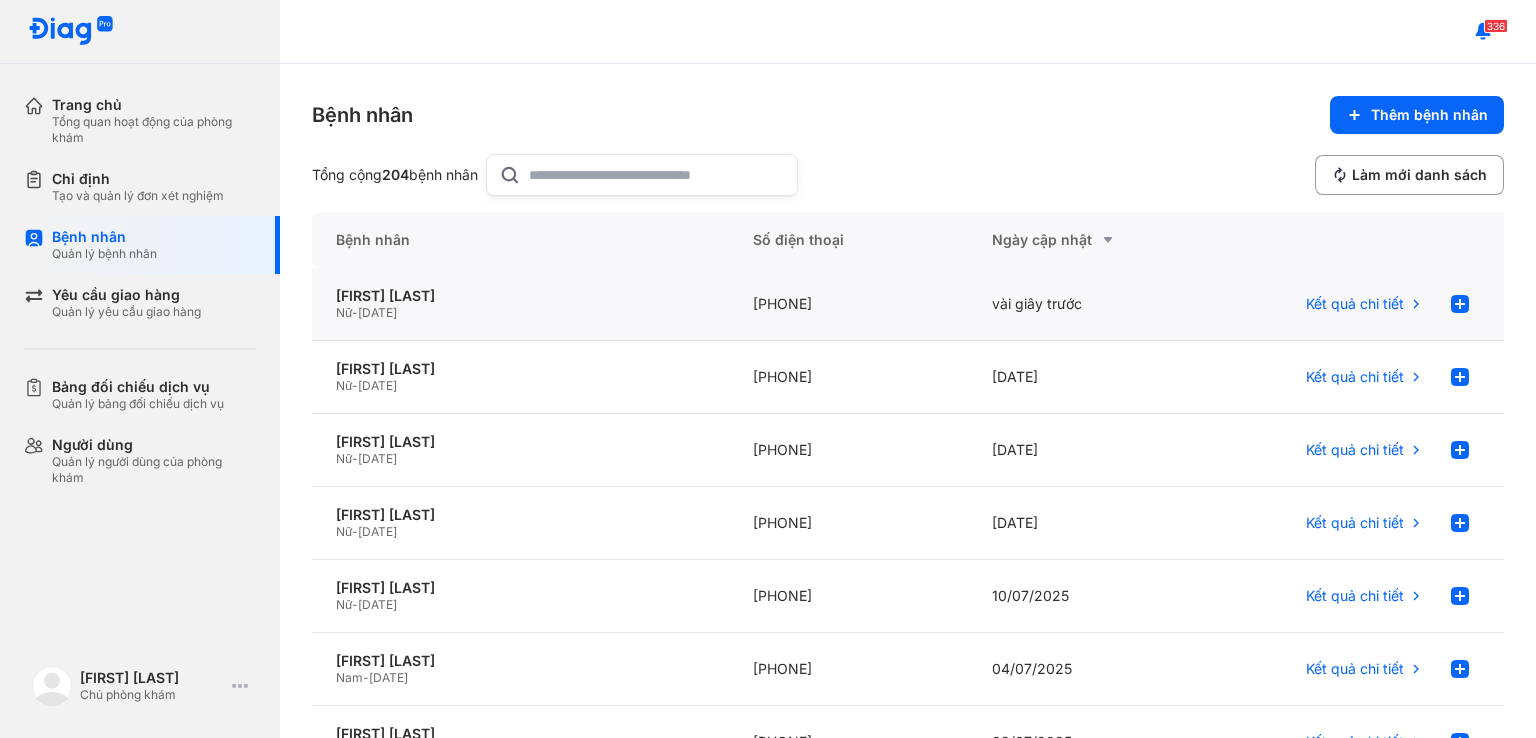 click on "[PHONE]" 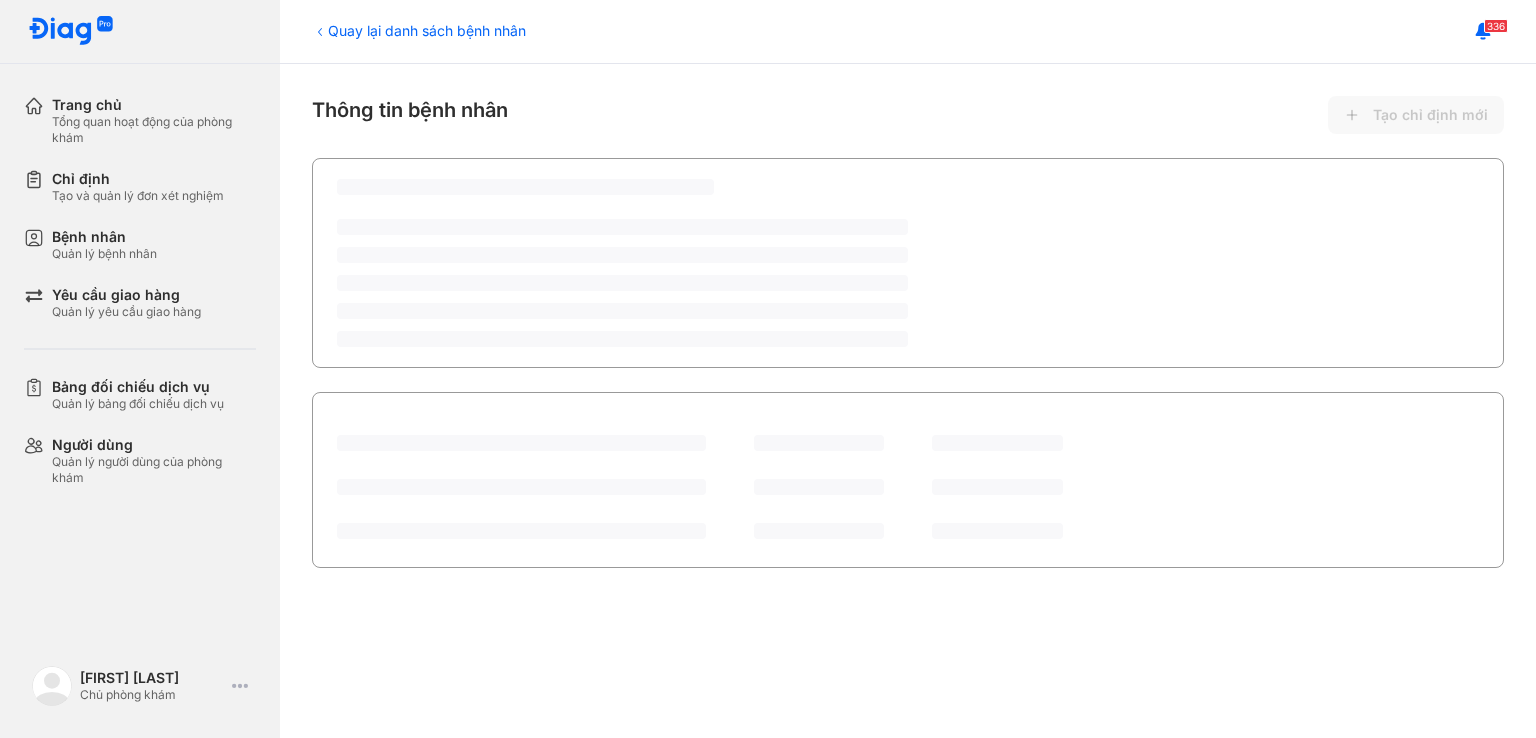 scroll, scrollTop: 0, scrollLeft: 0, axis: both 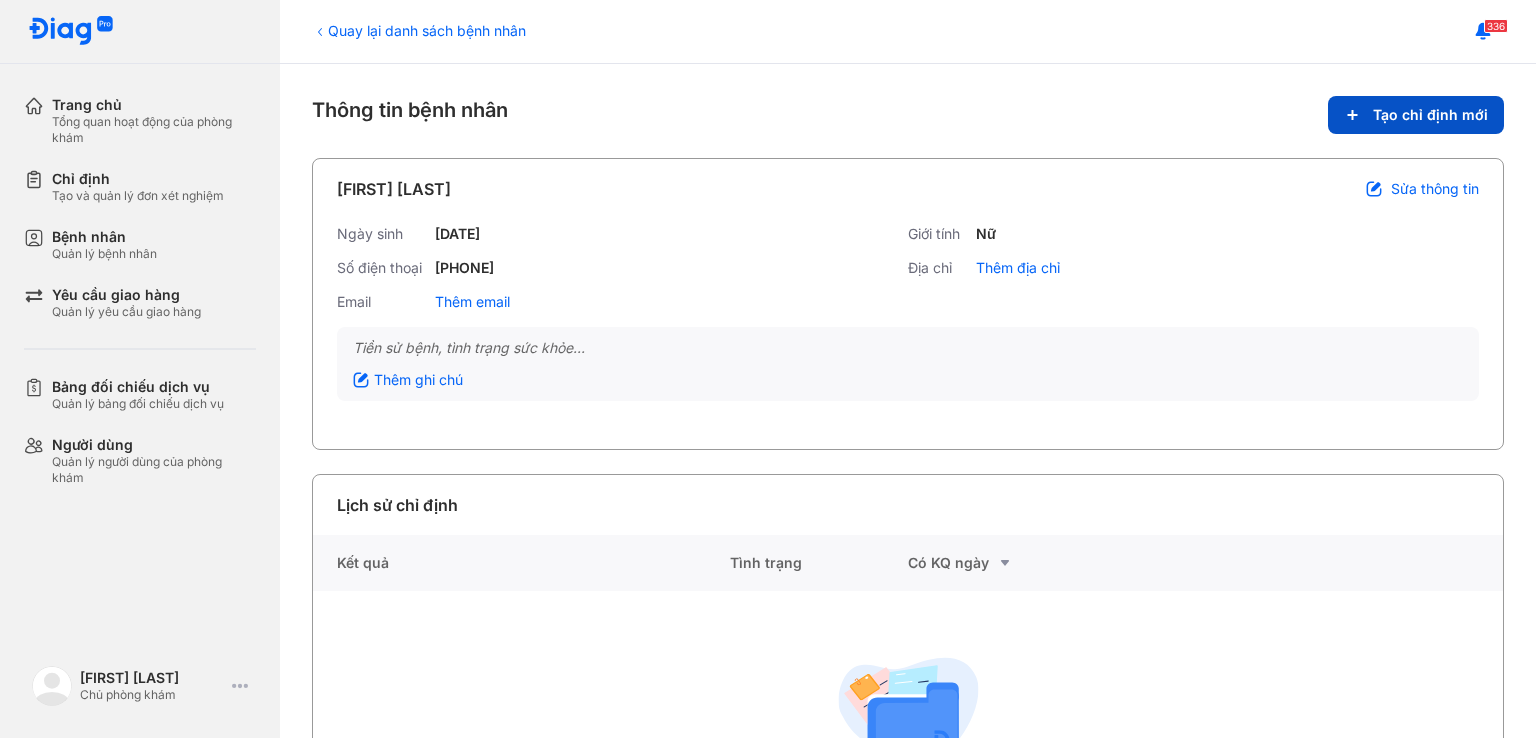 click on "Tạo chỉ định mới" 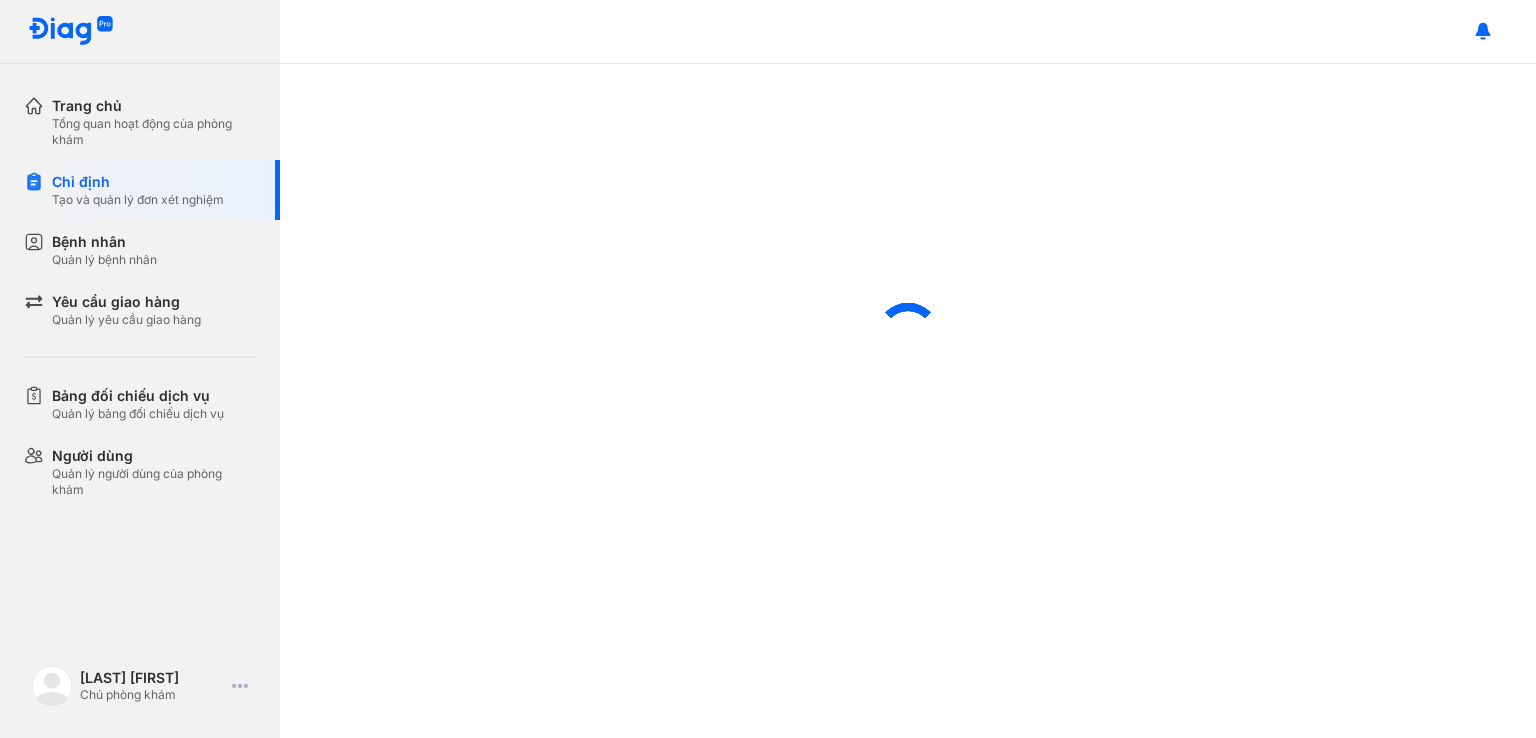 scroll, scrollTop: 0, scrollLeft: 0, axis: both 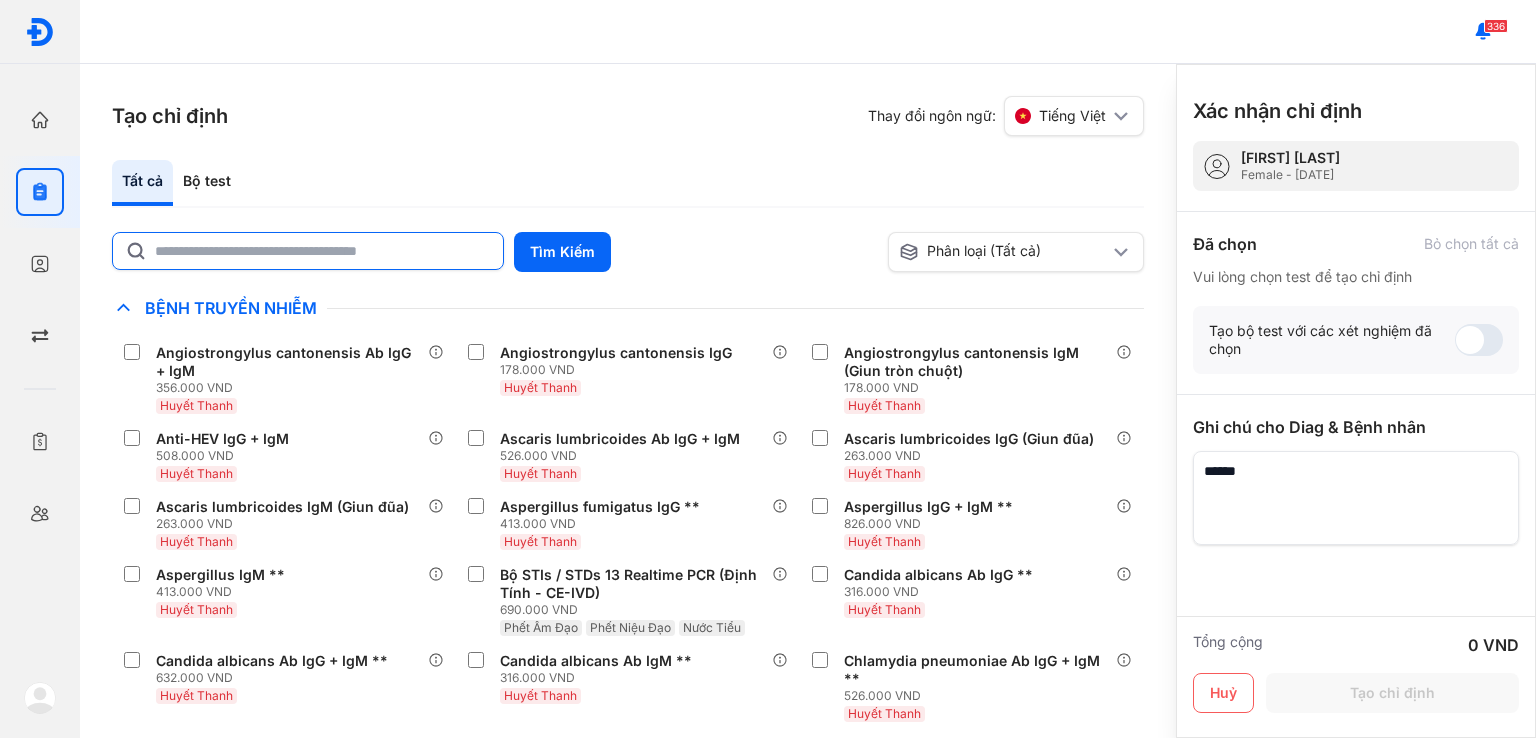 drag, startPoint x: 467, startPoint y: 182, endPoint x: 478, endPoint y: 244, distance: 62.968246 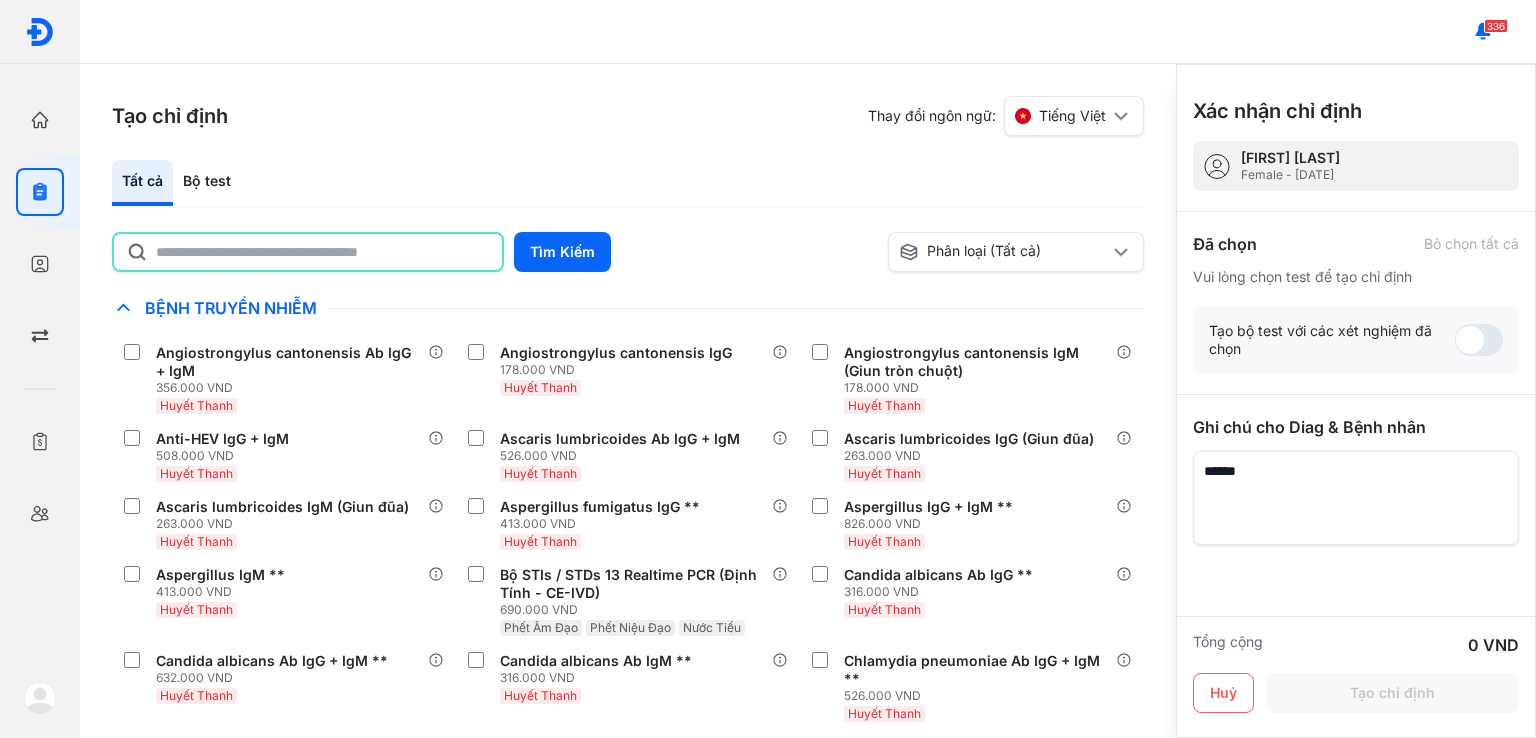 click 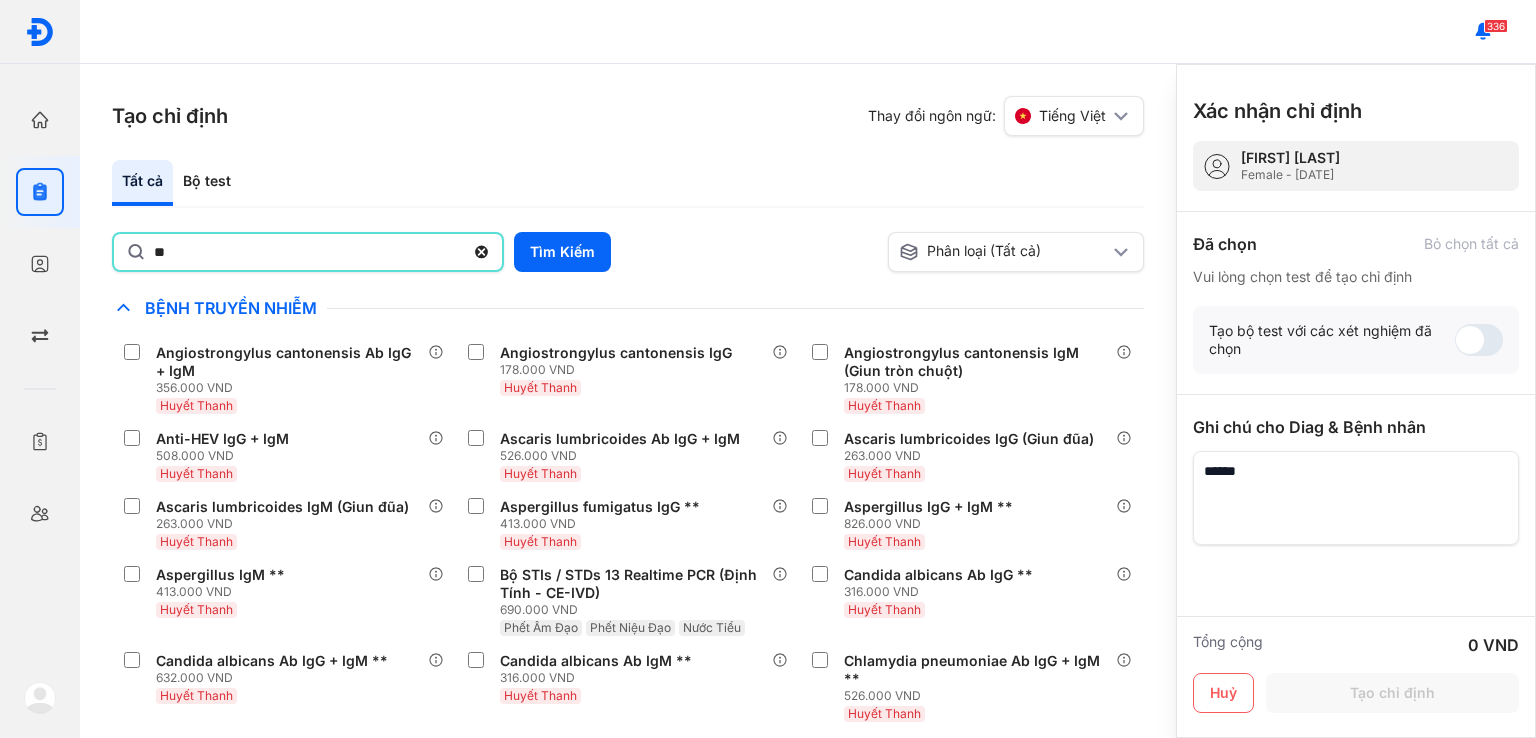 type on "*" 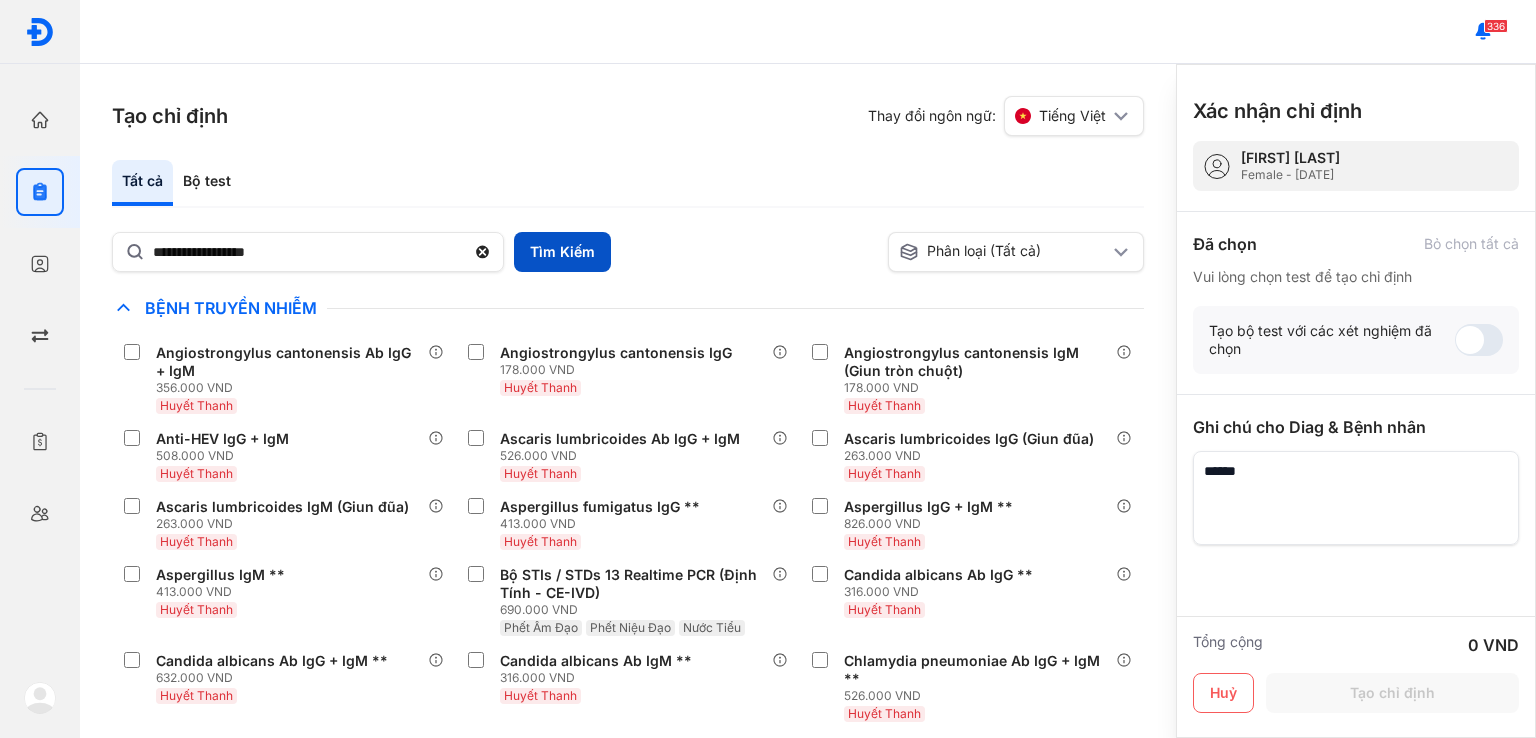 click on "Tìm Kiếm" at bounding box center (562, 252) 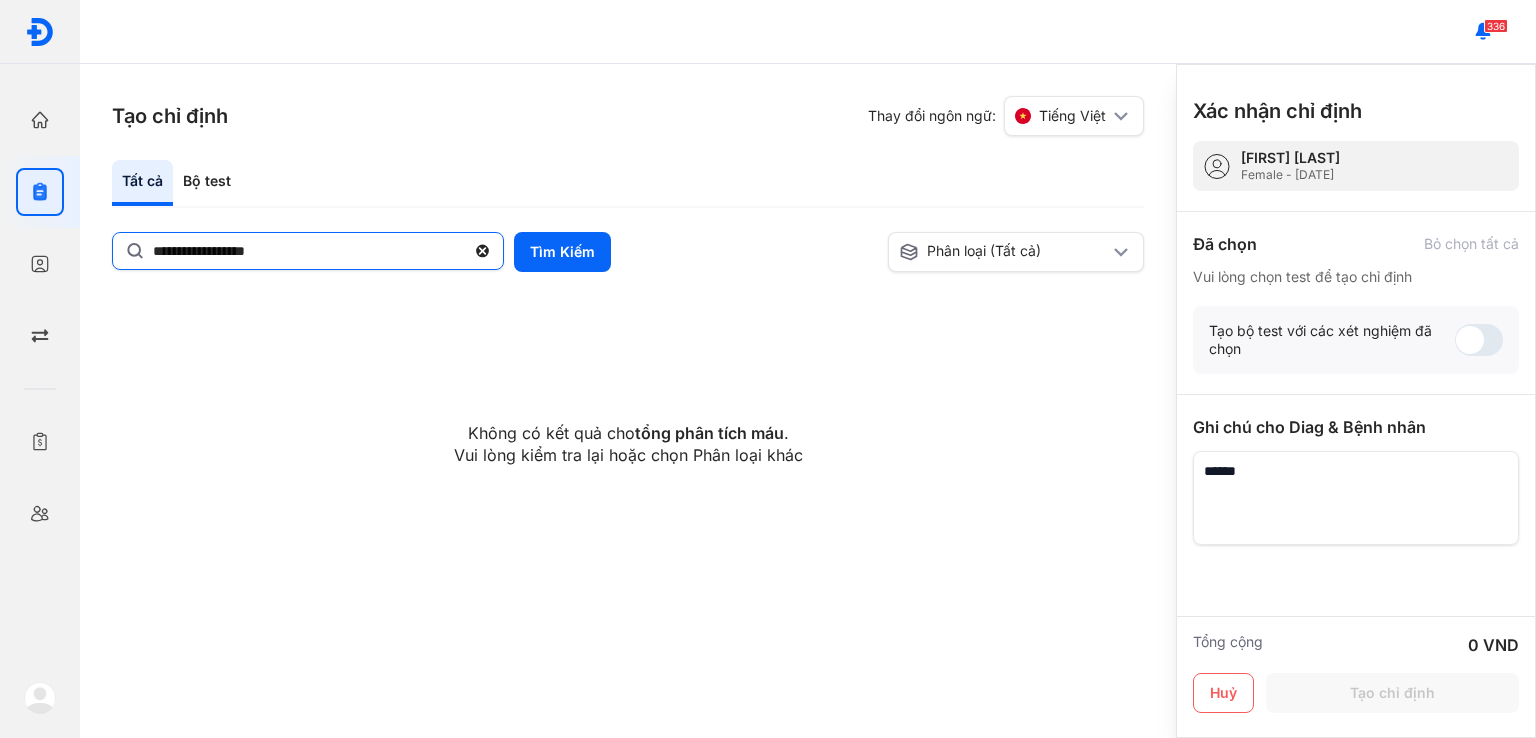 click on "**********" 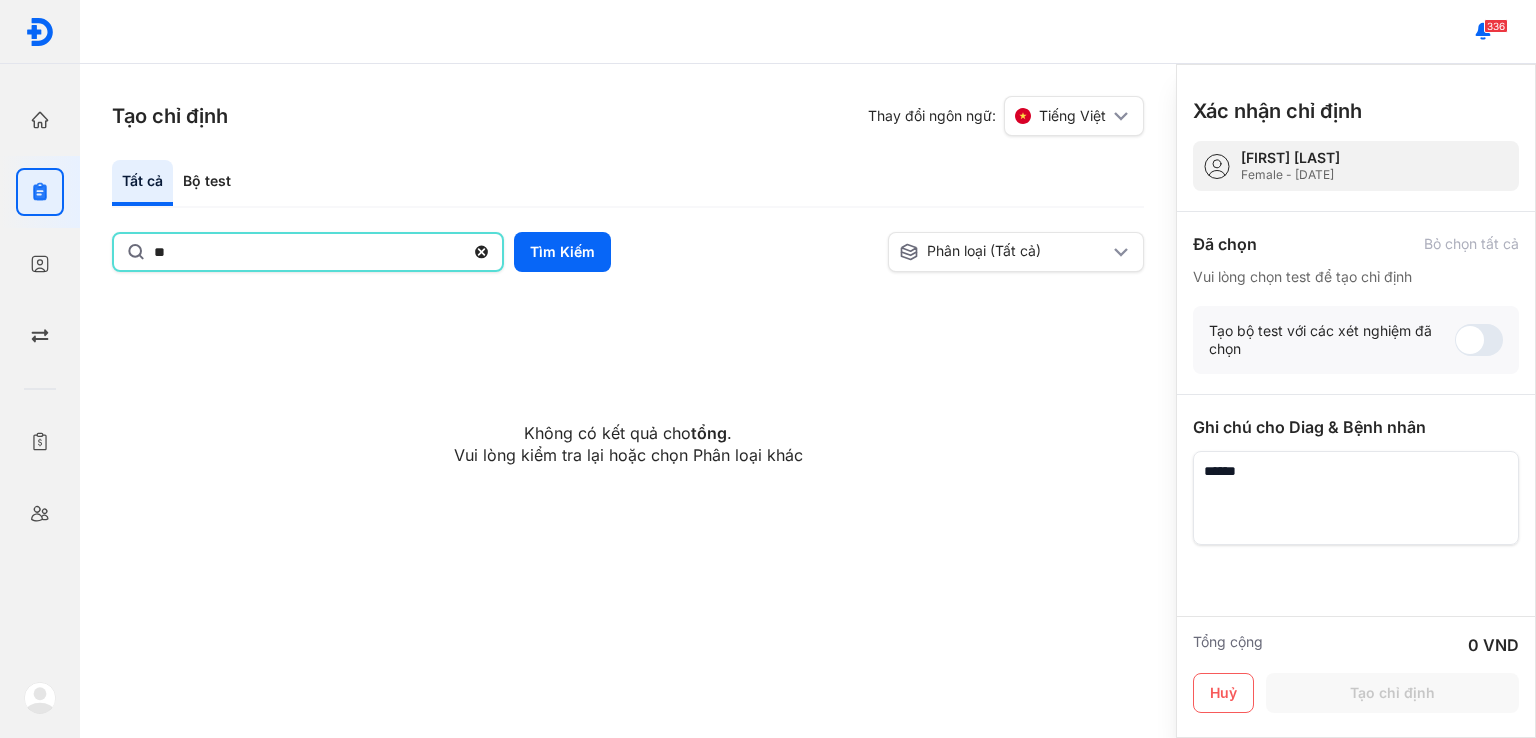 type on "*" 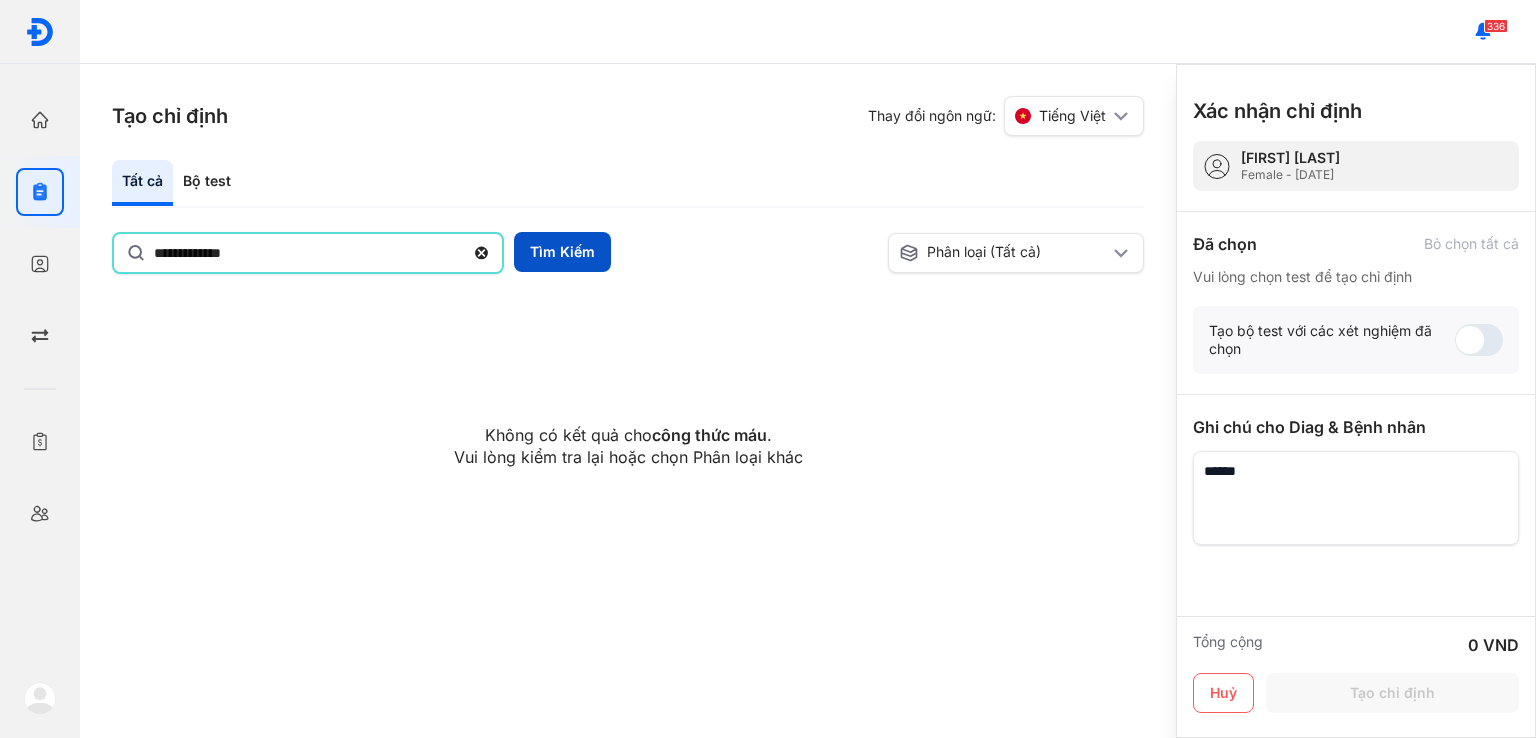 click on "Tìm Kiếm" at bounding box center (562, 252) 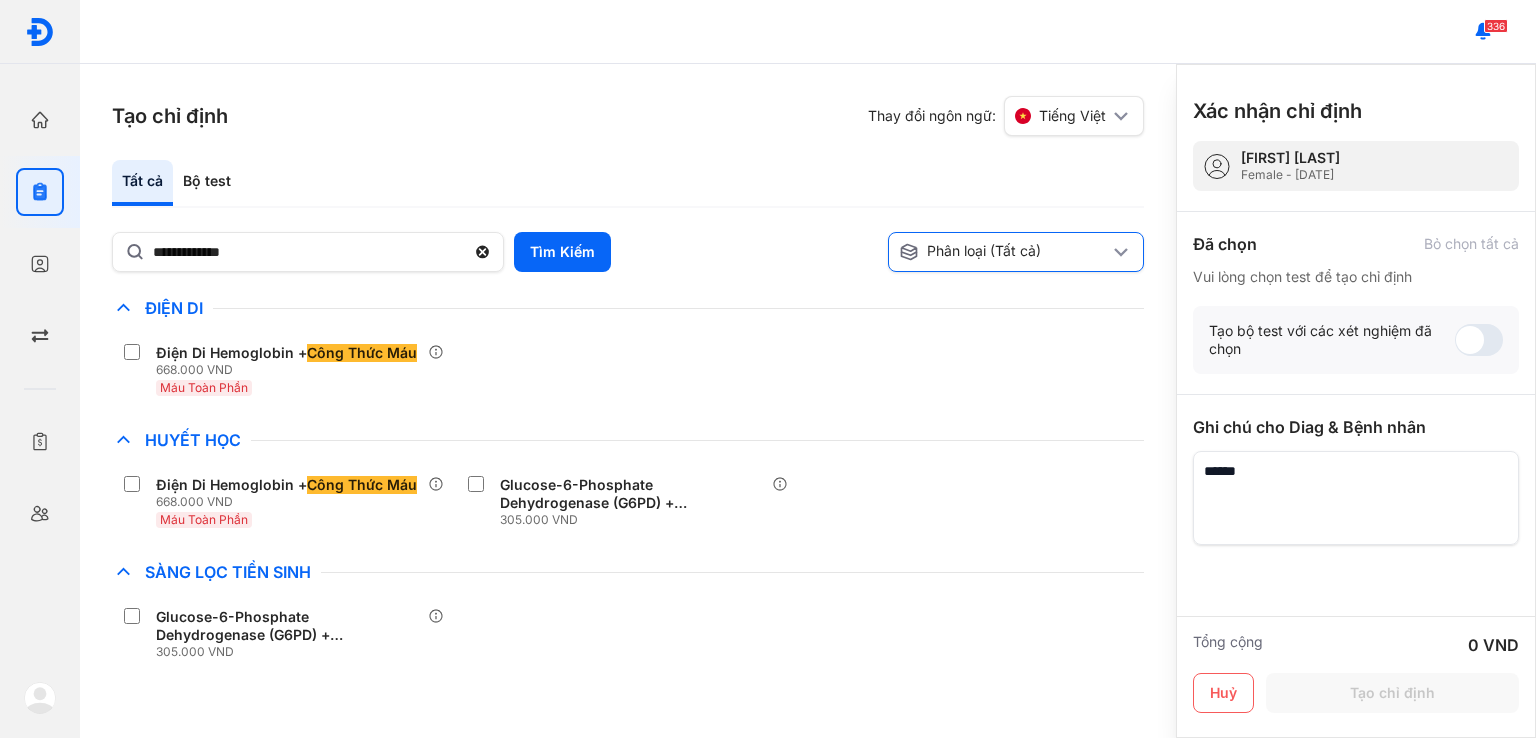 click on "Phân loại (Tất cả)" 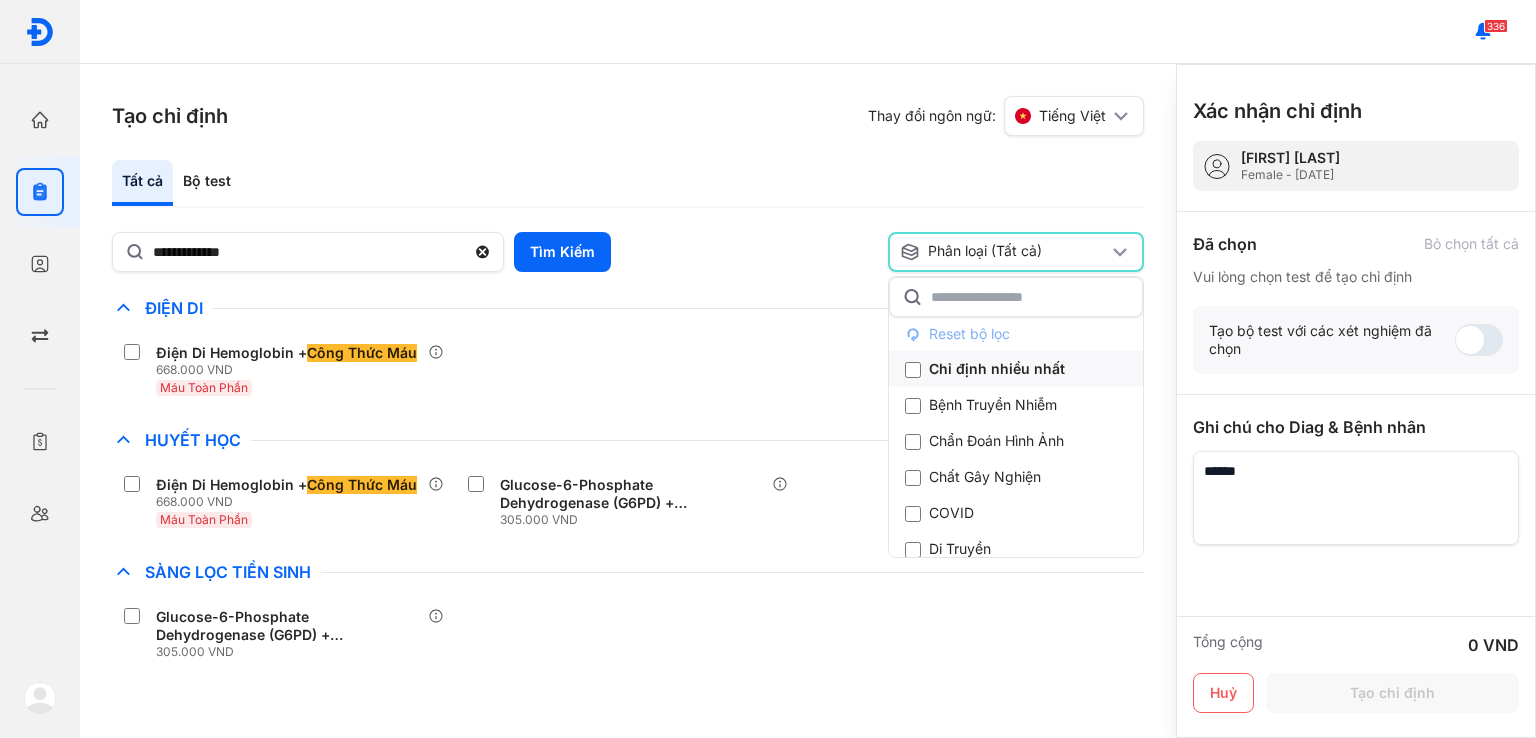 click on "Chỉ định nhiều nhất" 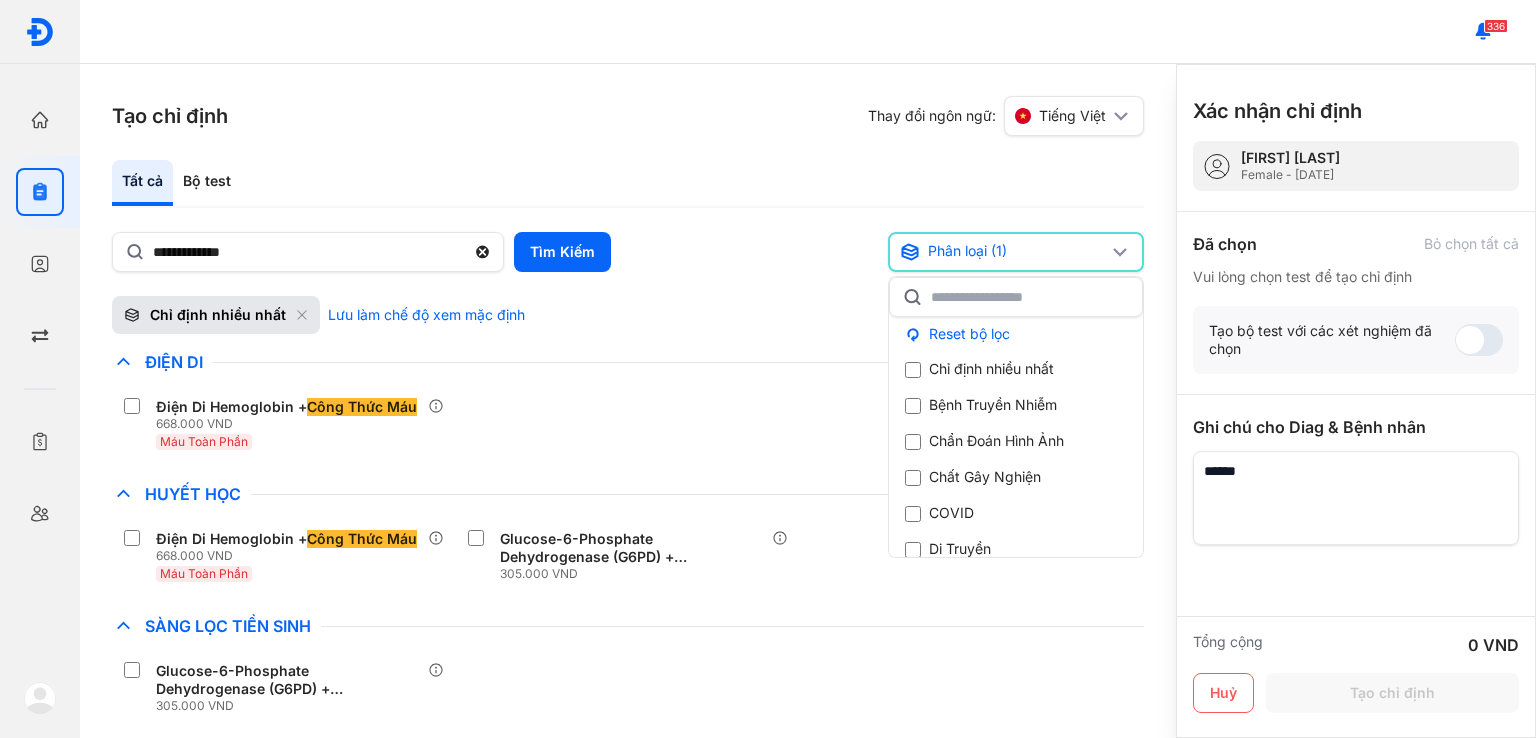 scroll, scrollTop: 8, scrollLeft: 0, axis: vertical 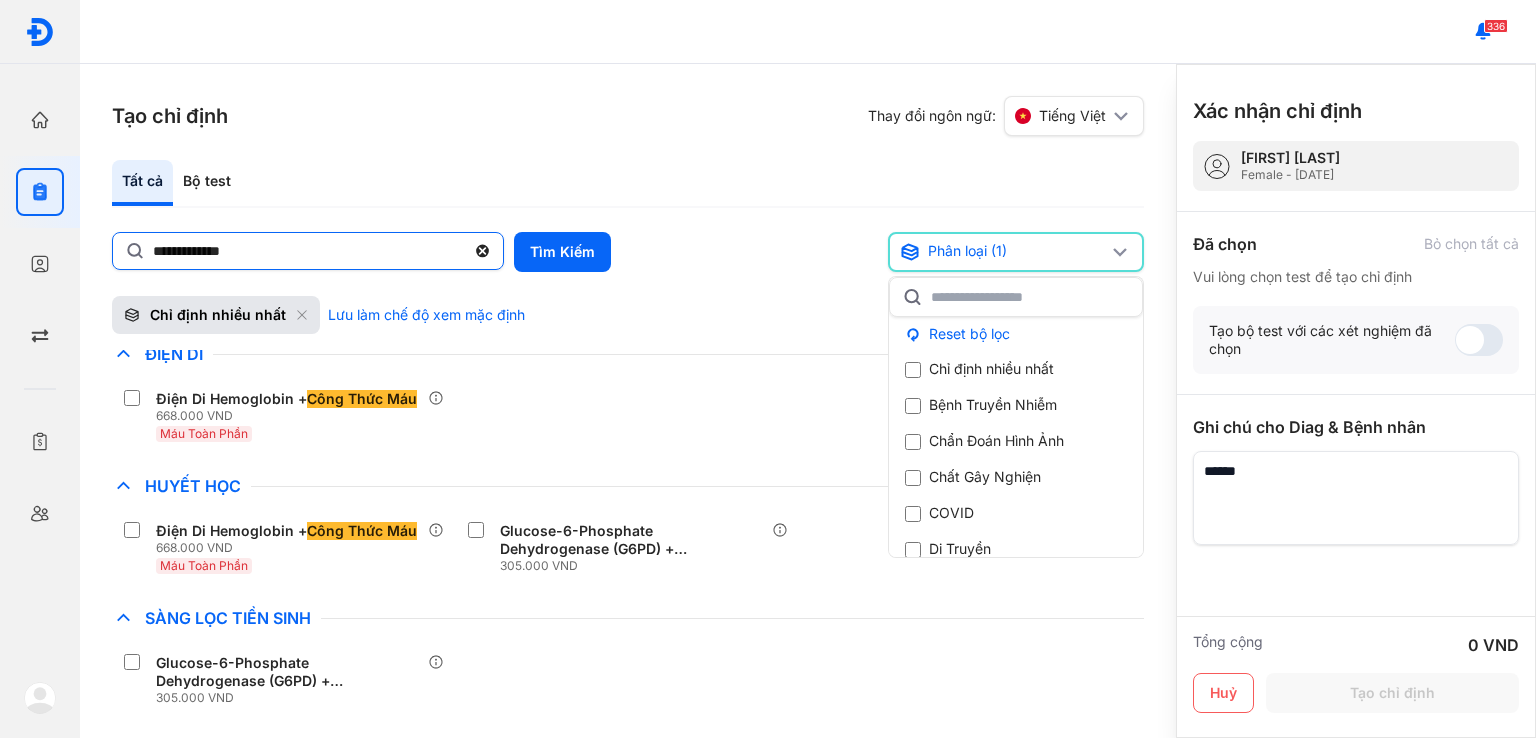 click on "**********" 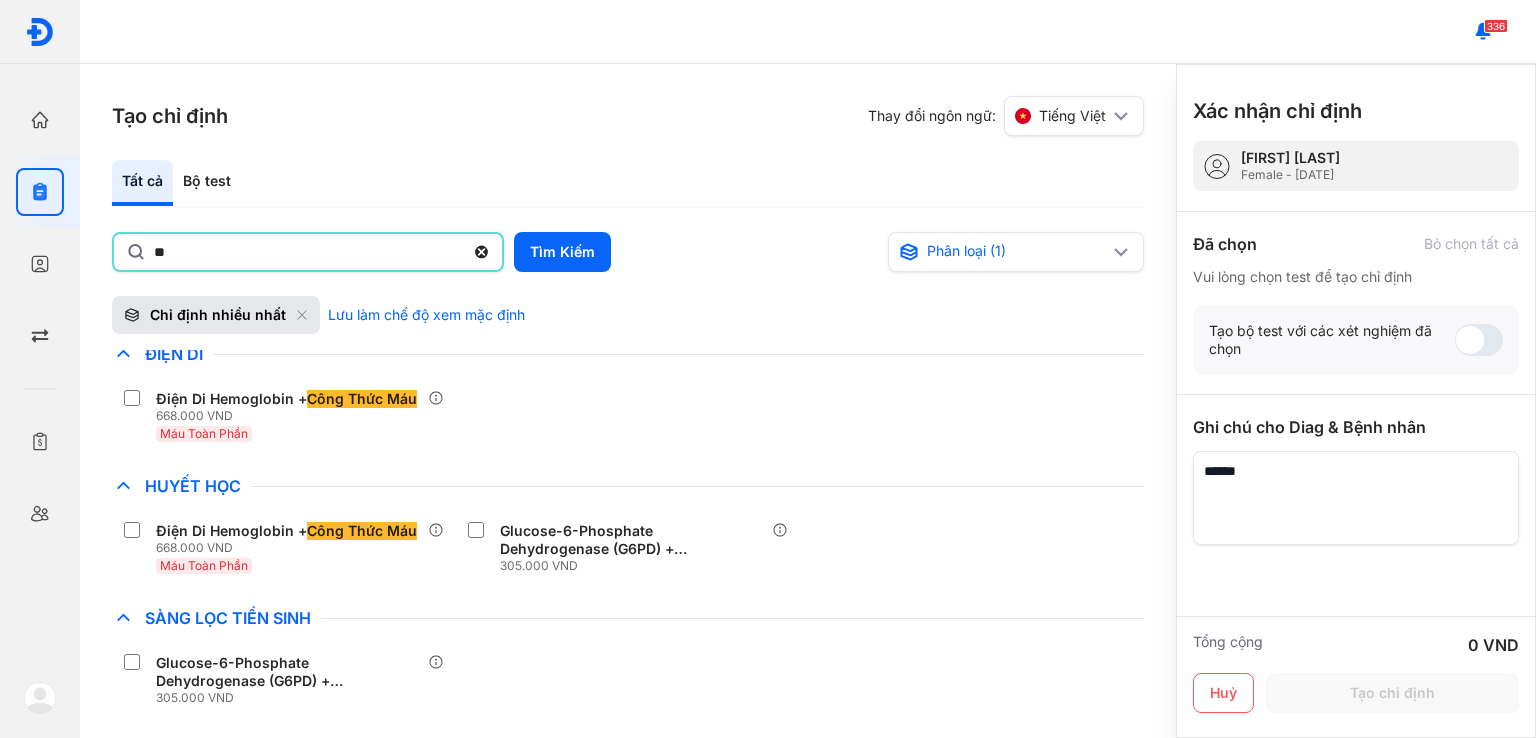 type on "*" 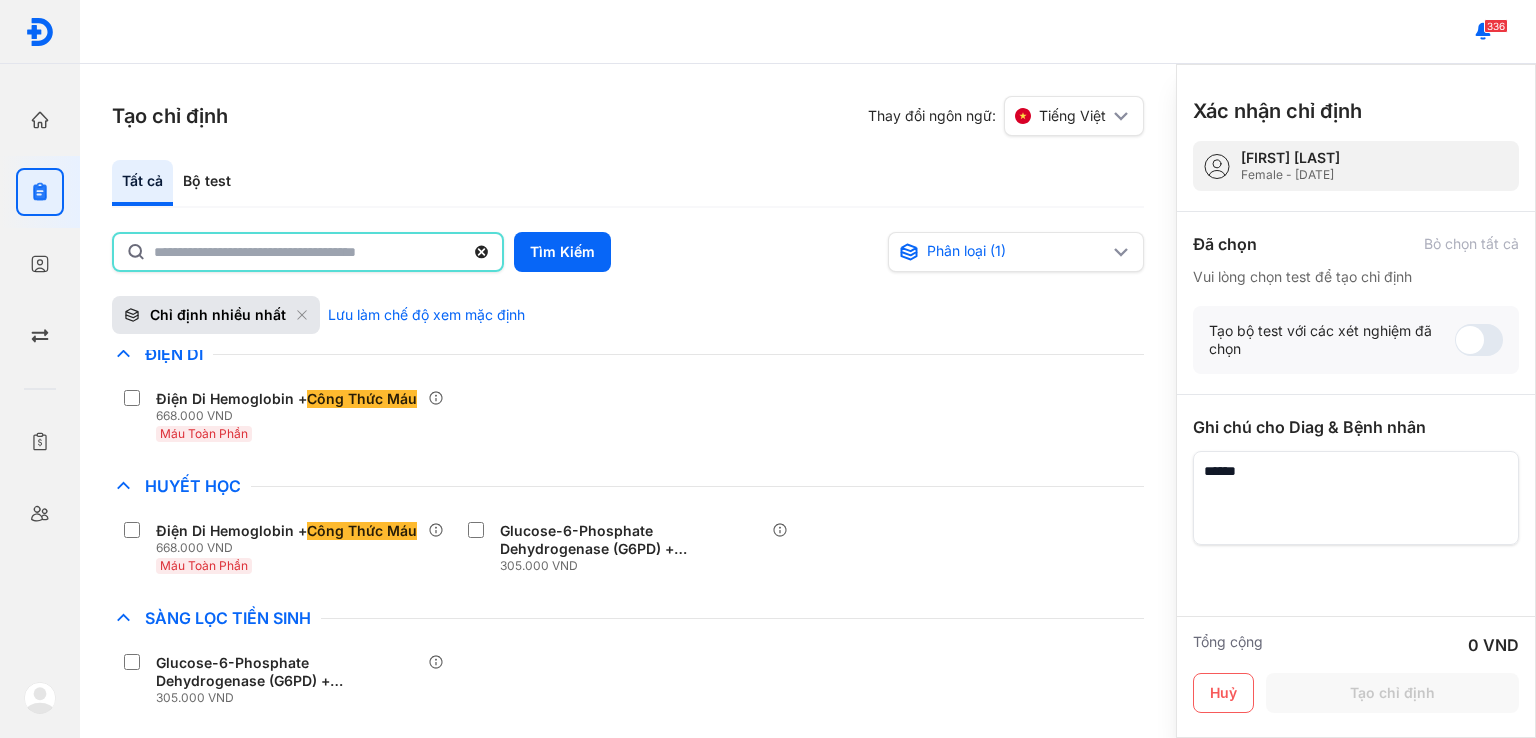 scroll, scrollTop: 0, scrollLeft: 0, axis: both 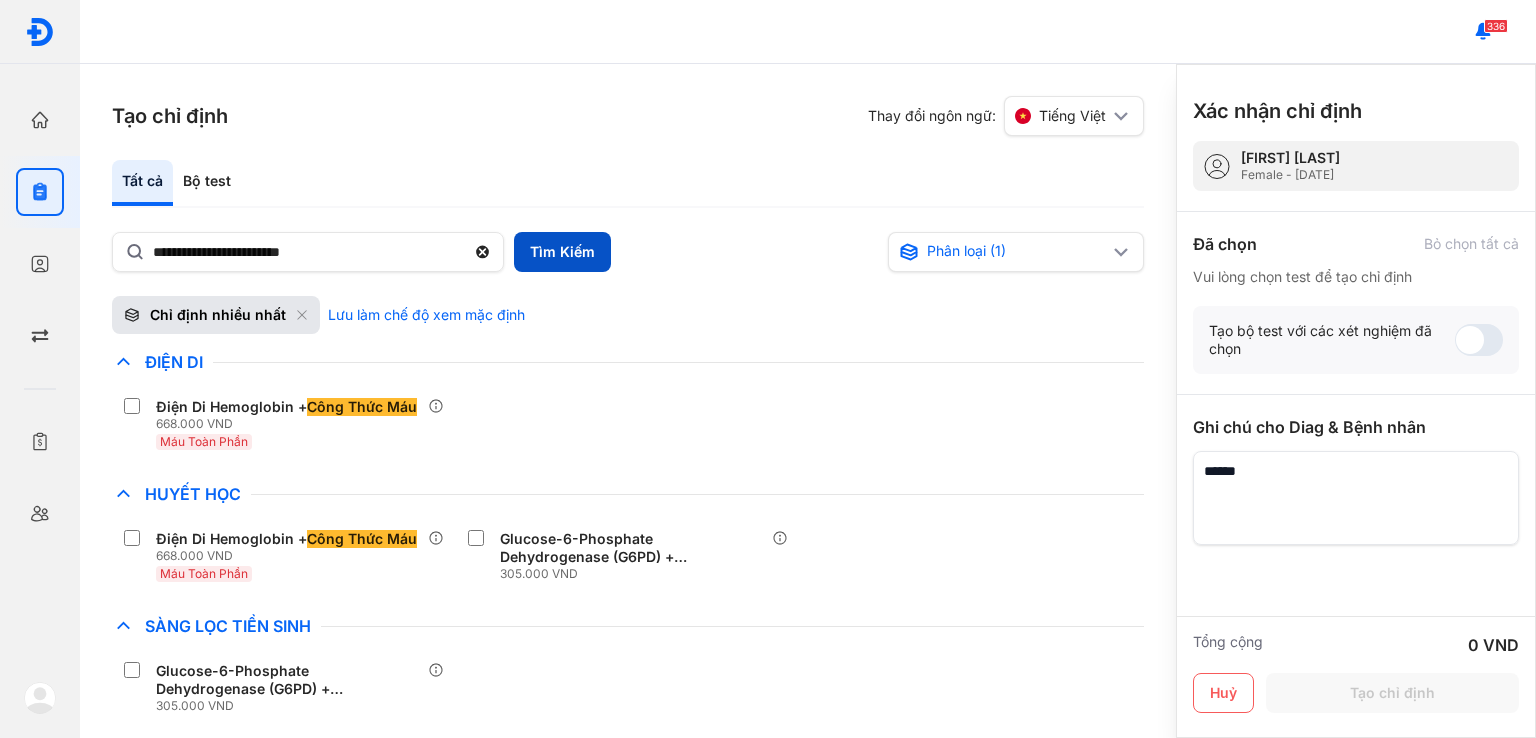 click on "Tìm Kiếm" at bounding box center [562, 252] 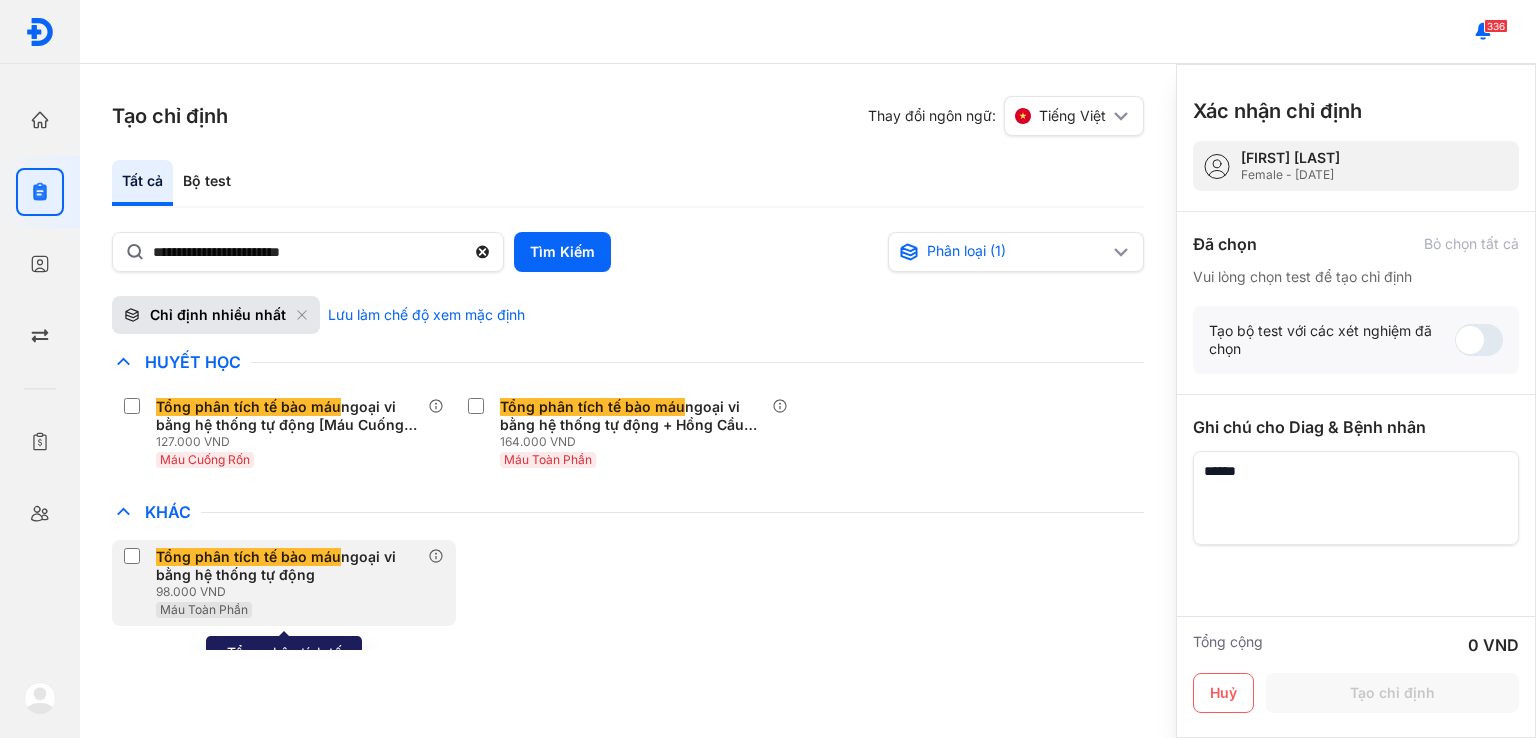 click on "Tổng phân tích tế bào máu" at bounding box center (248, 557) 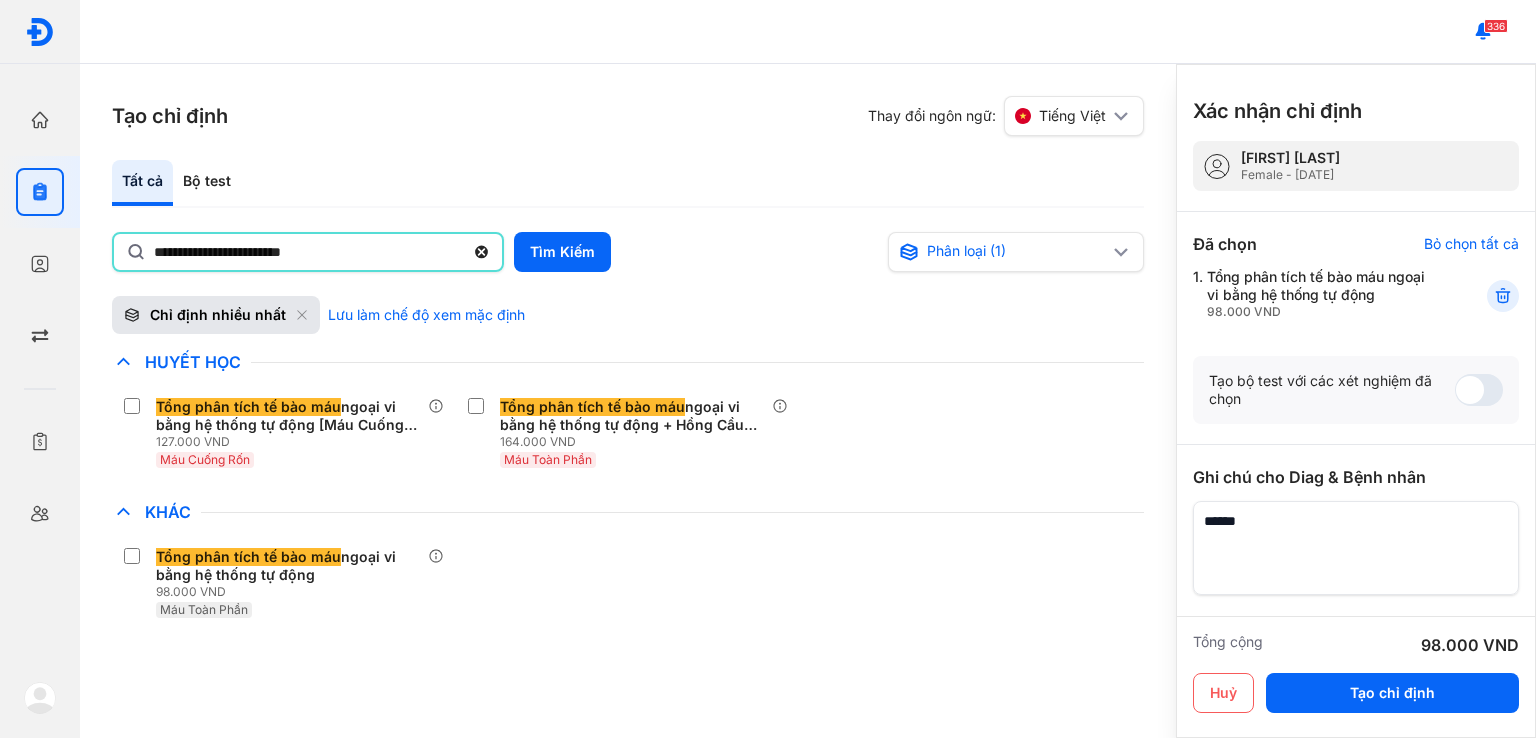 click on "**********" 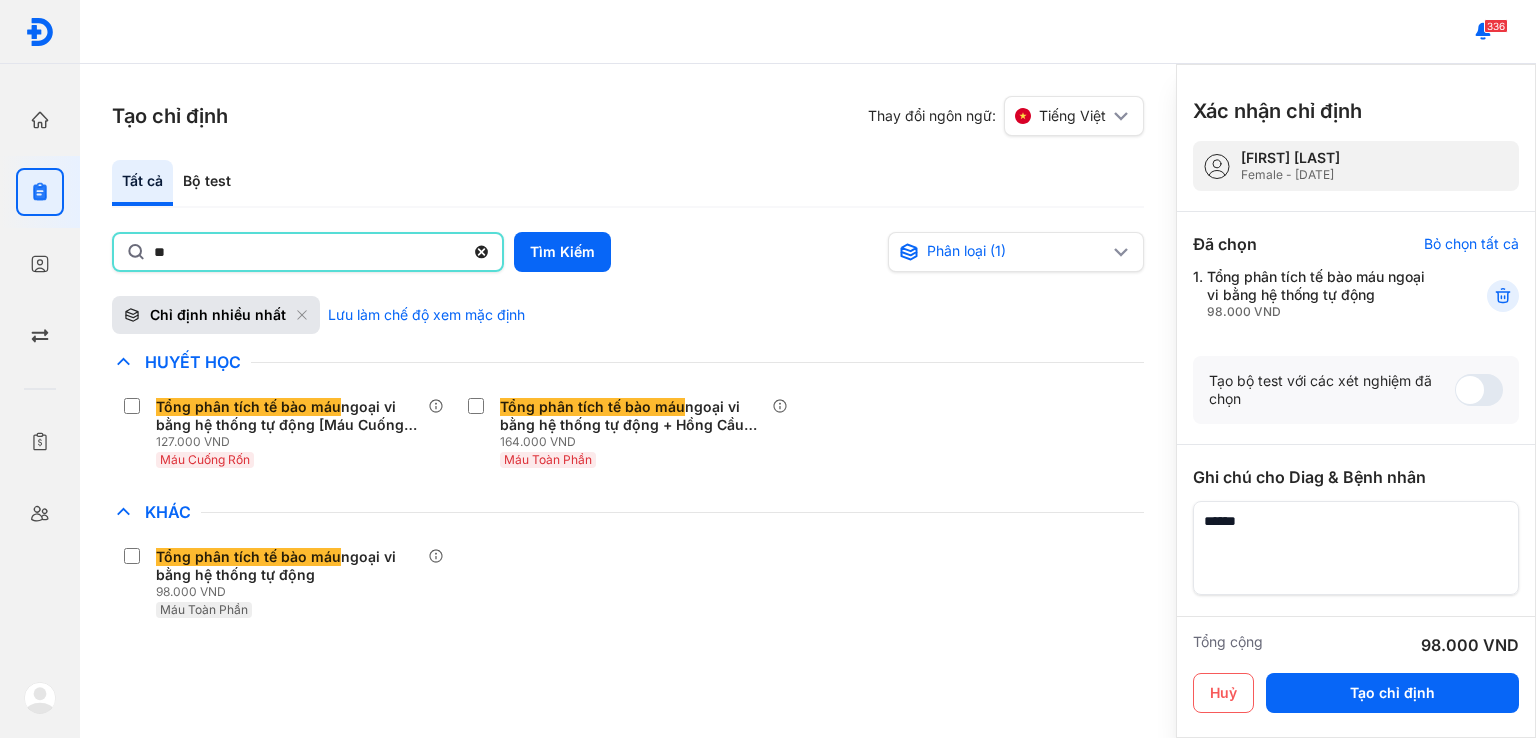 type on "*" 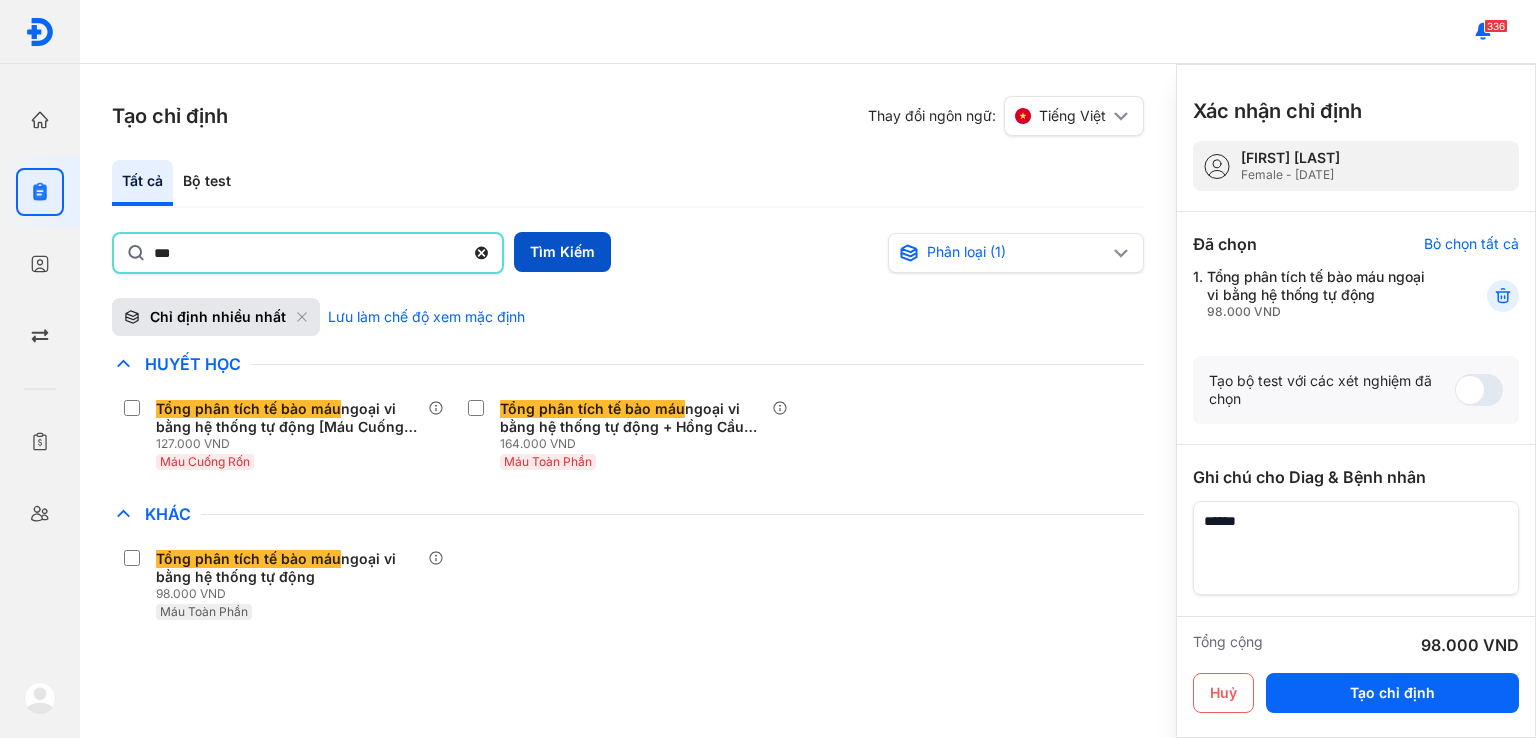 click on "Tìm Kiếm" at bounding box center (562, 252) 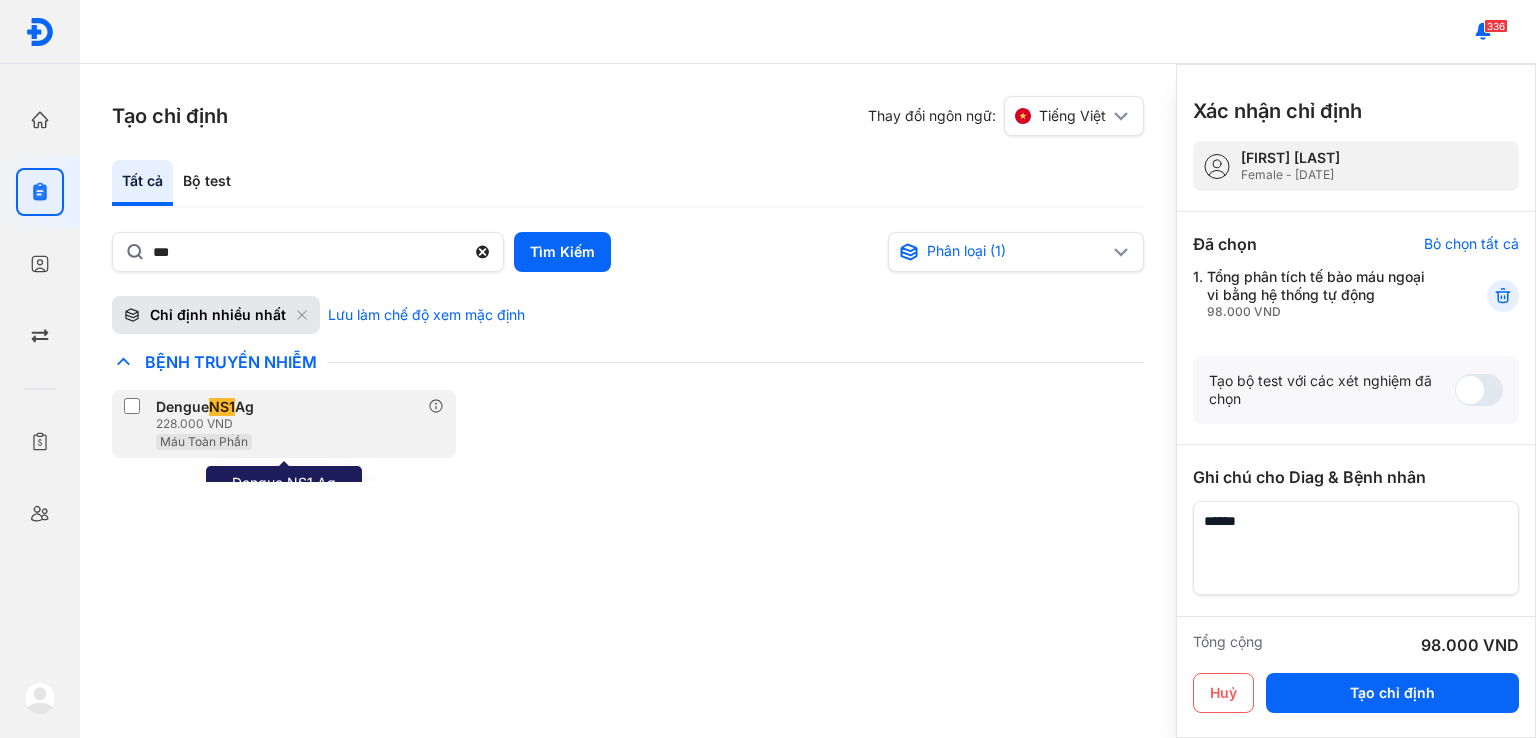 click at bounding box center [136, 408] 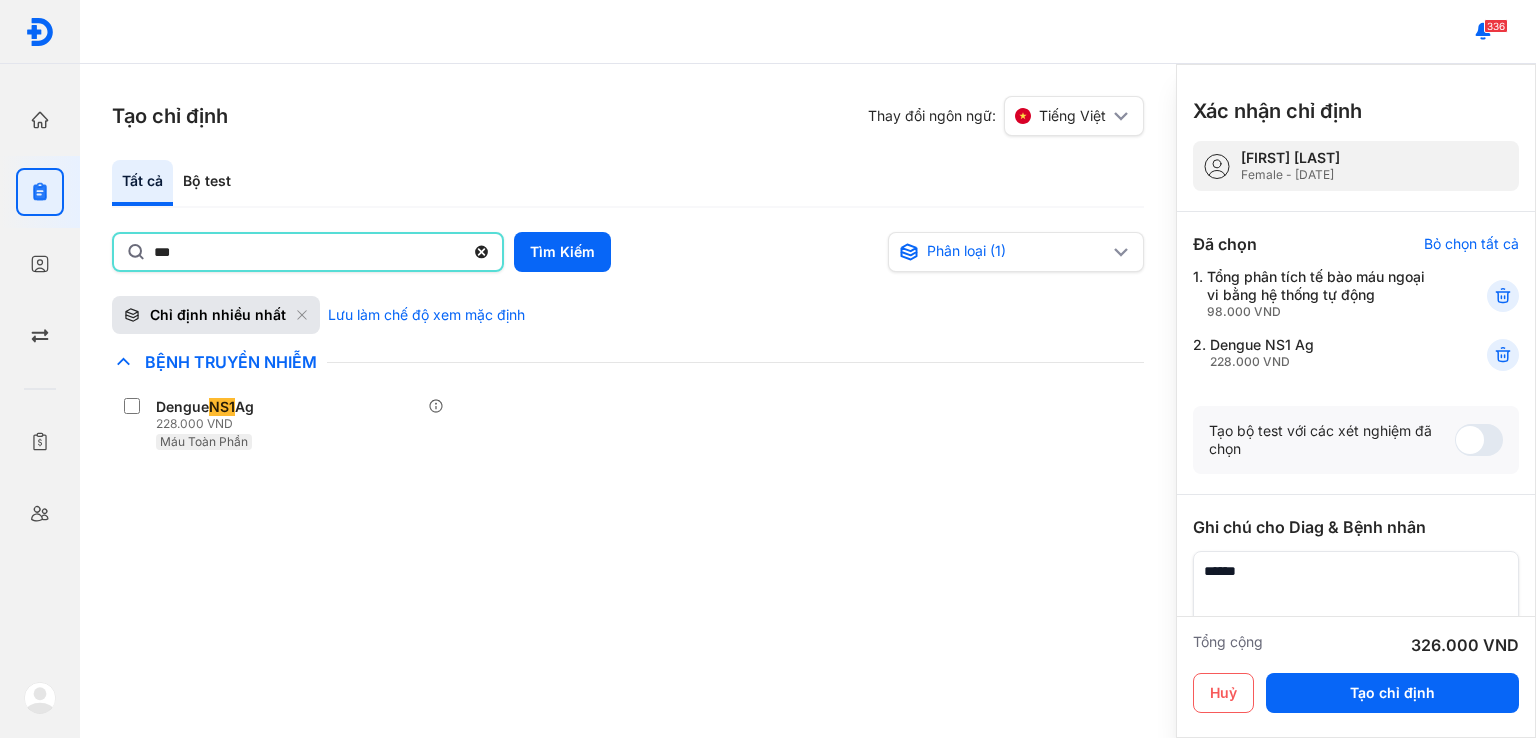 click on "***" 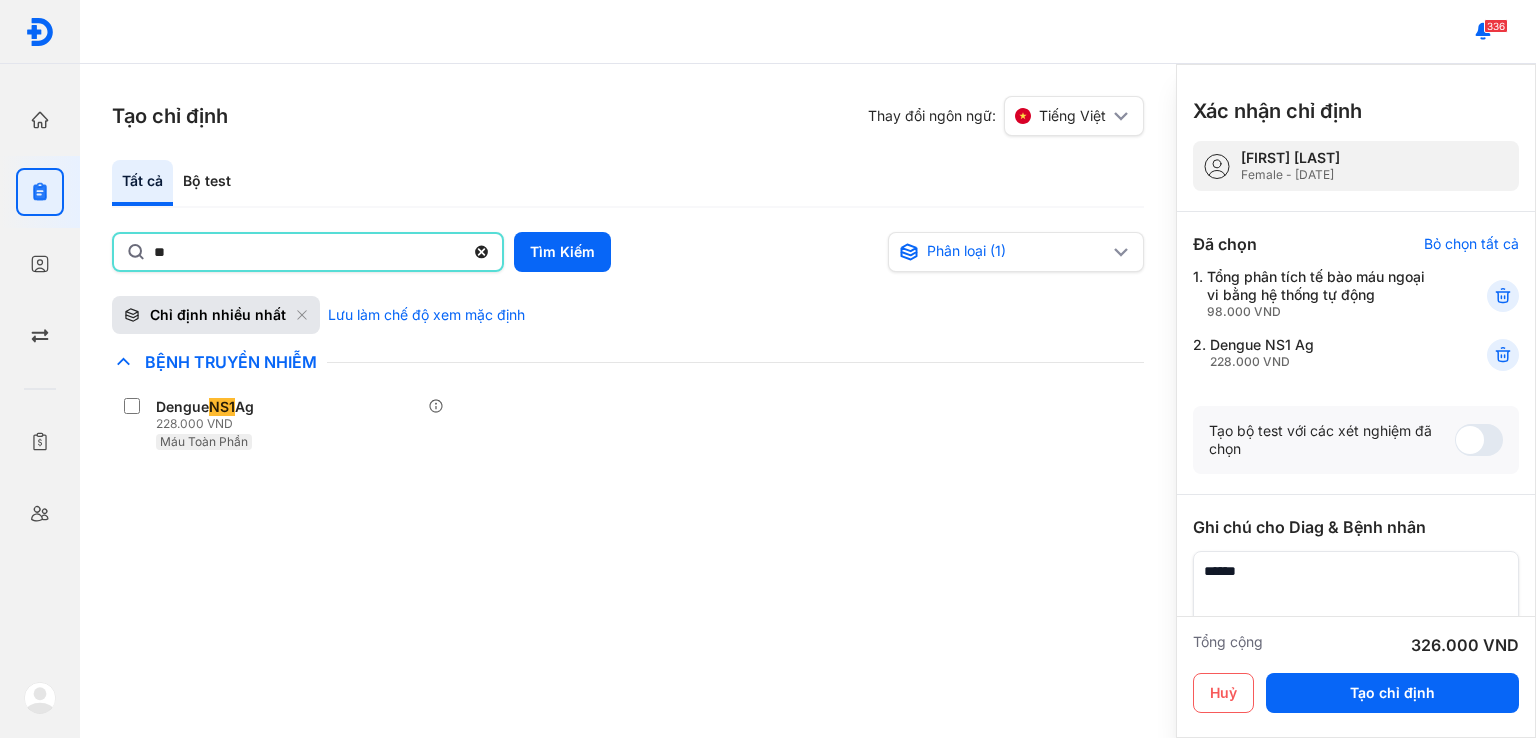 type on "*" 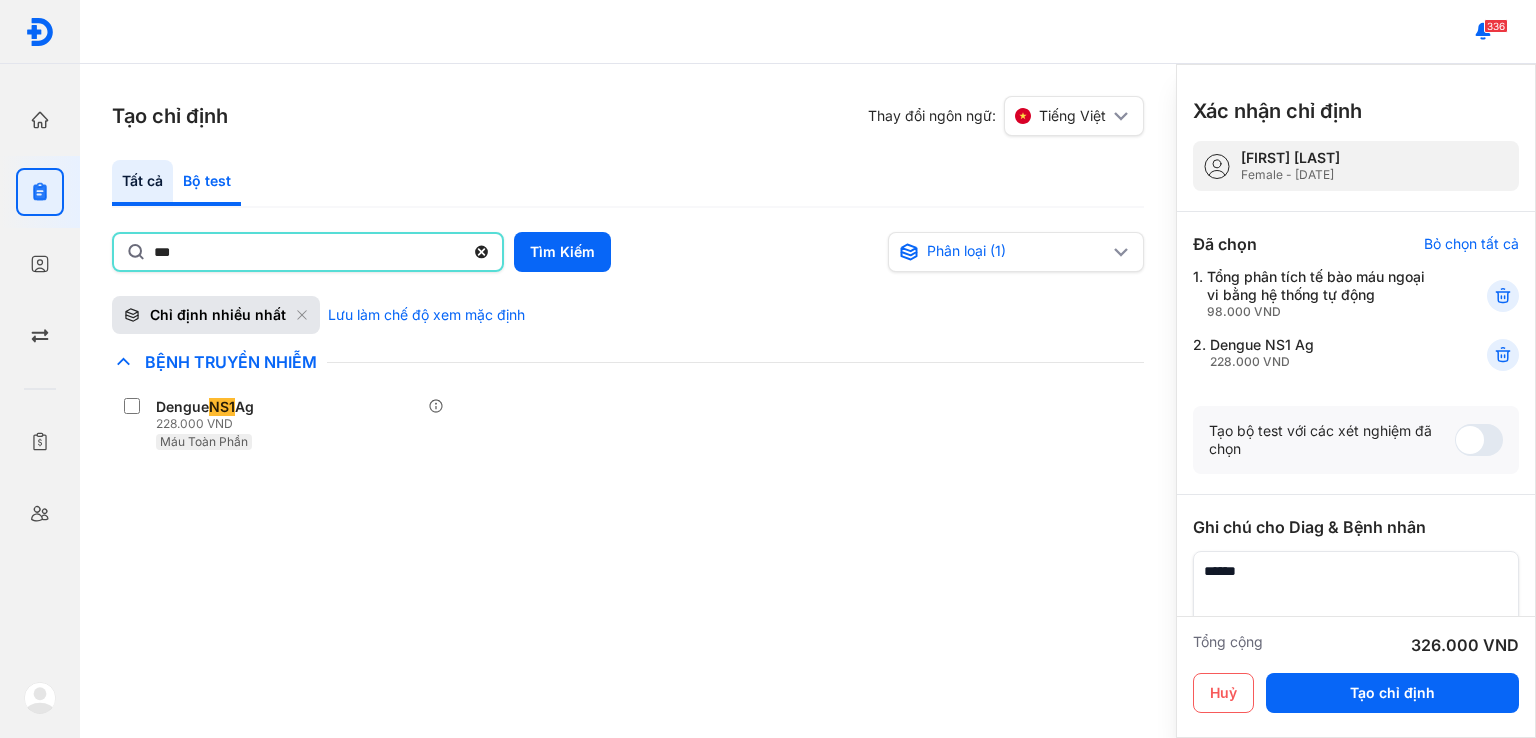 type on "***" 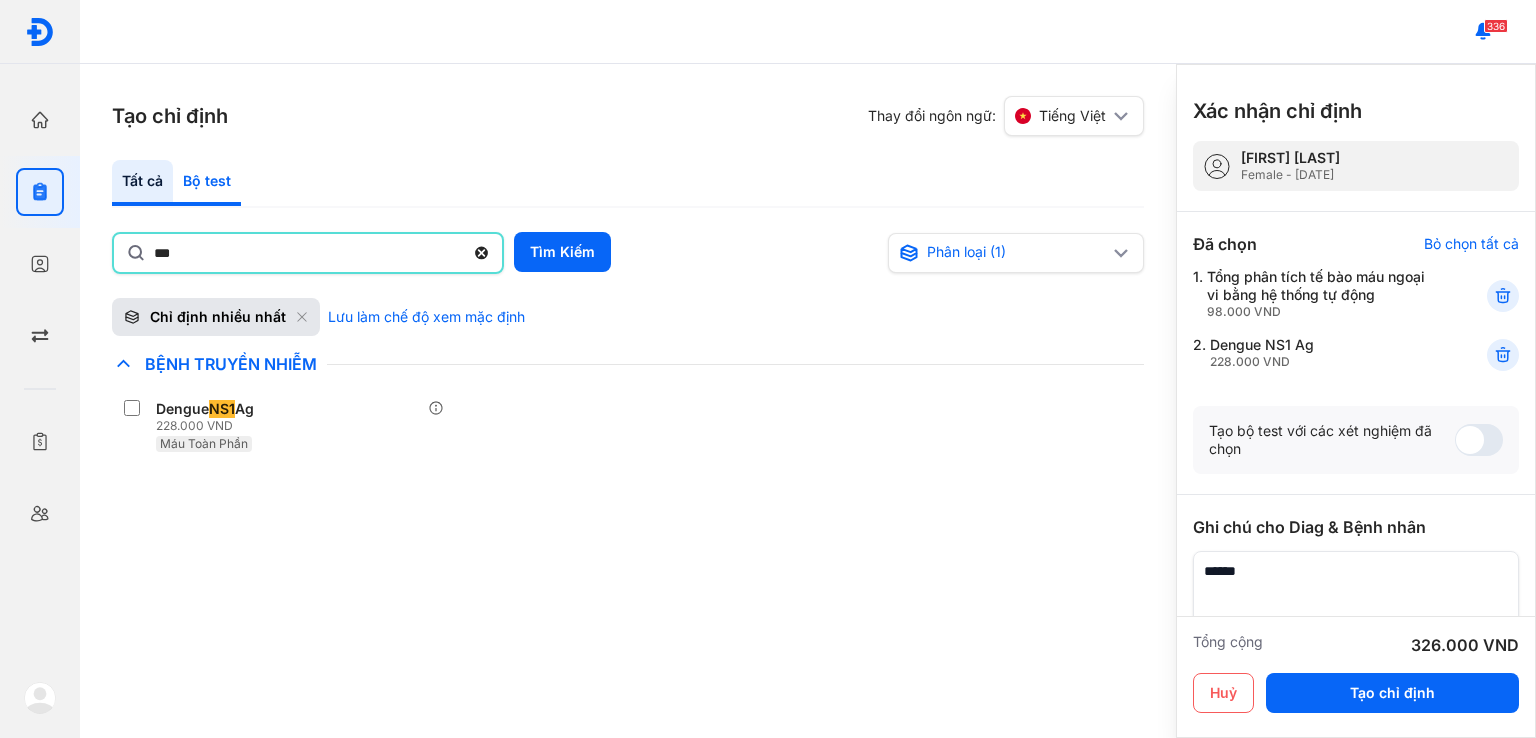 click on "Bộ test" 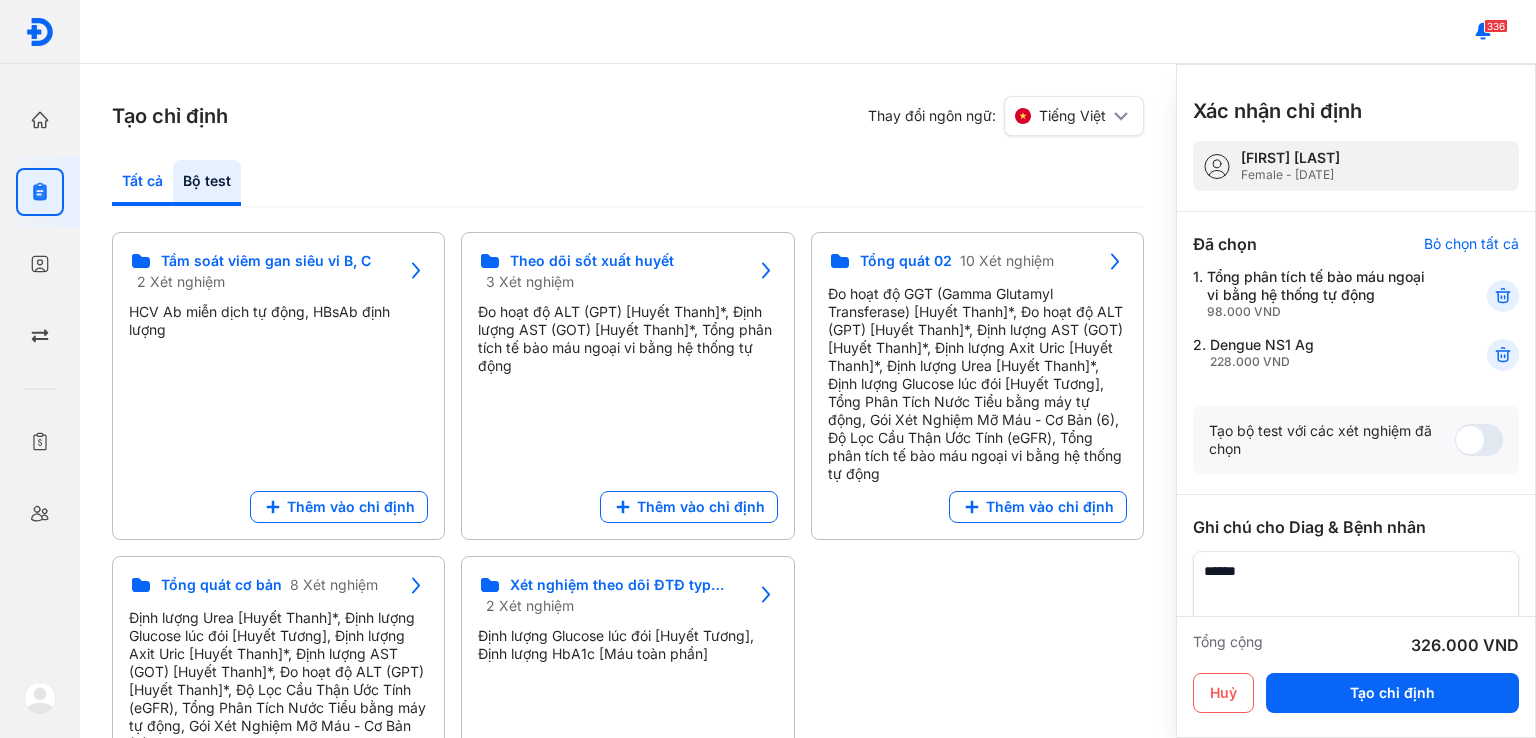 click on "Tất cả" 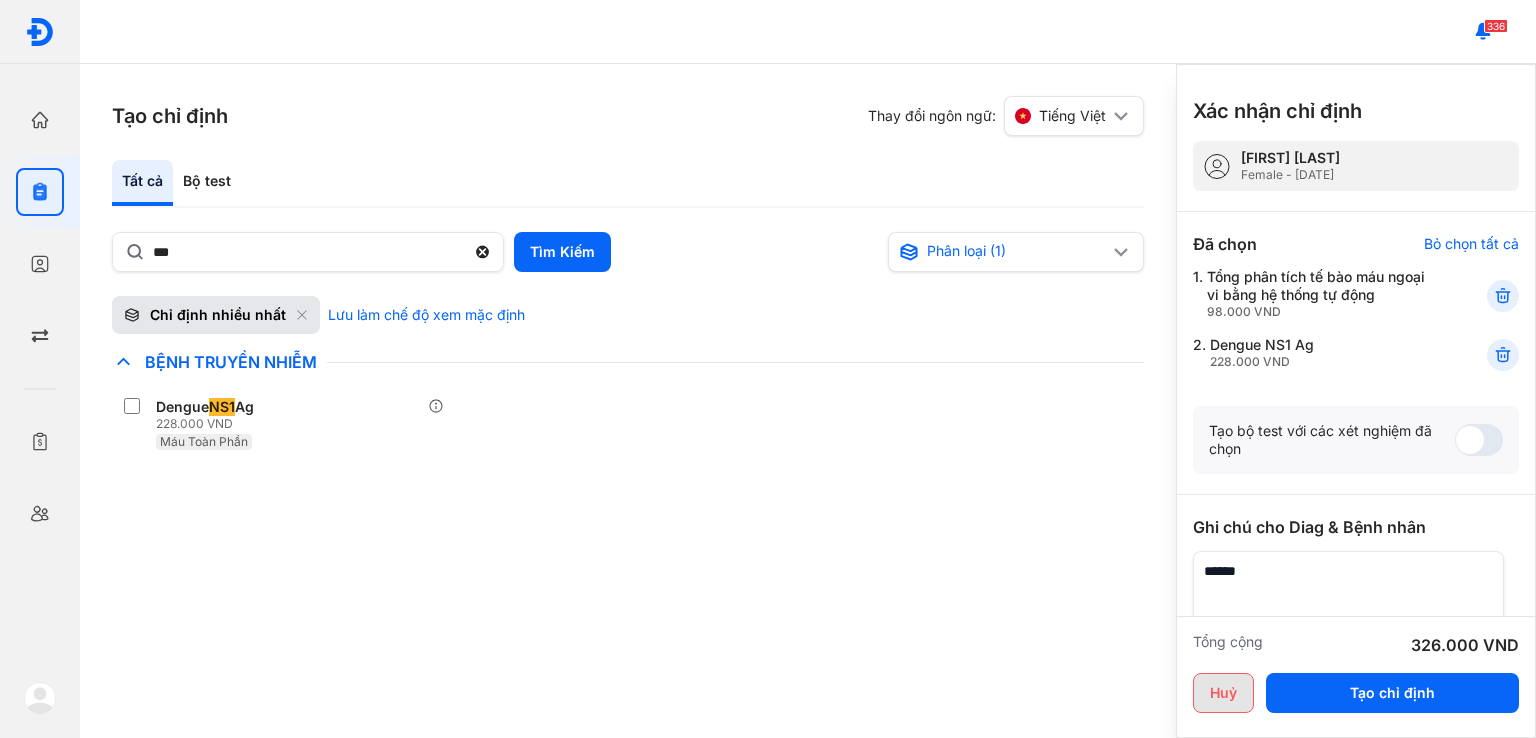 click on "Huỷ" at bounding box center (1223, 693) 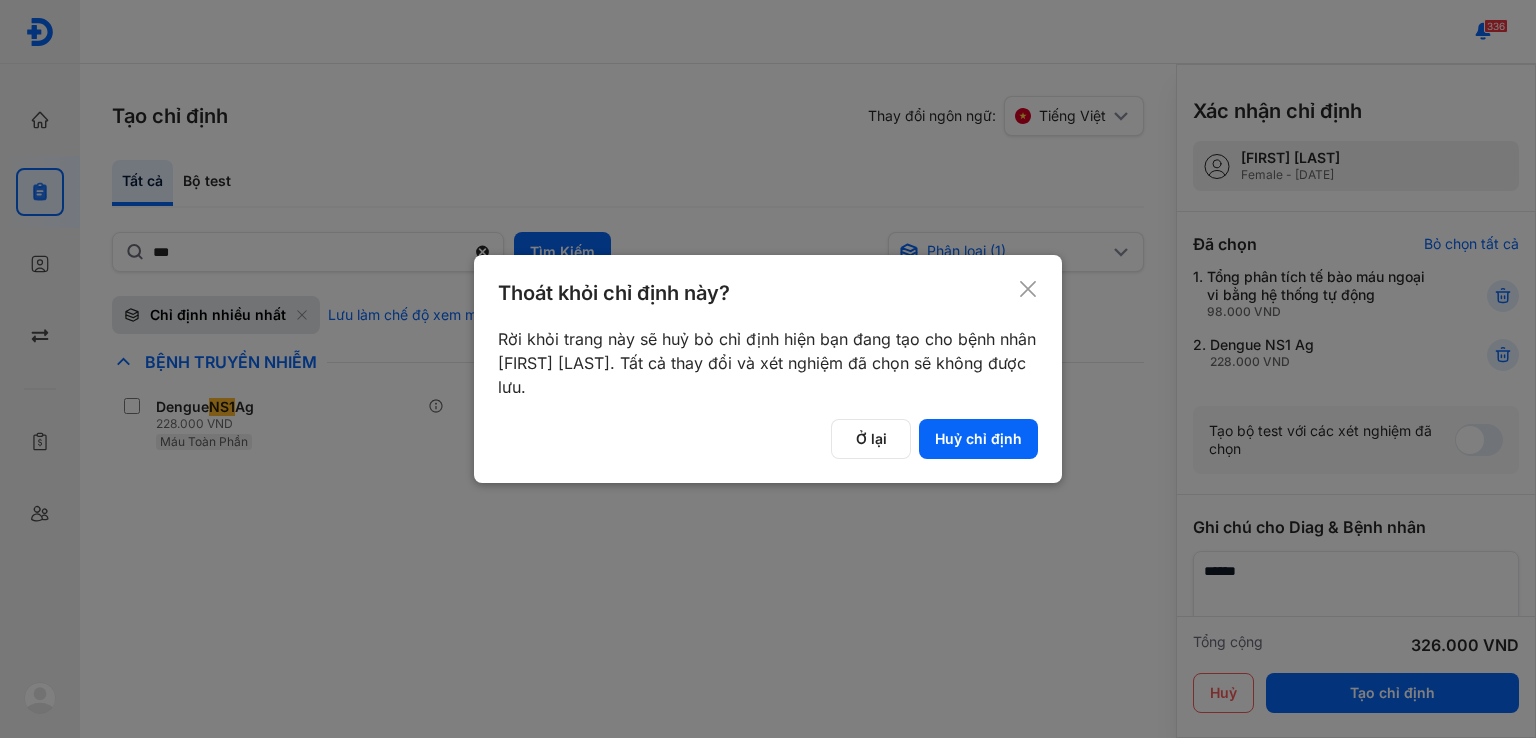 click on "Huỷ chỉ định" at bounding box center (978, 439) 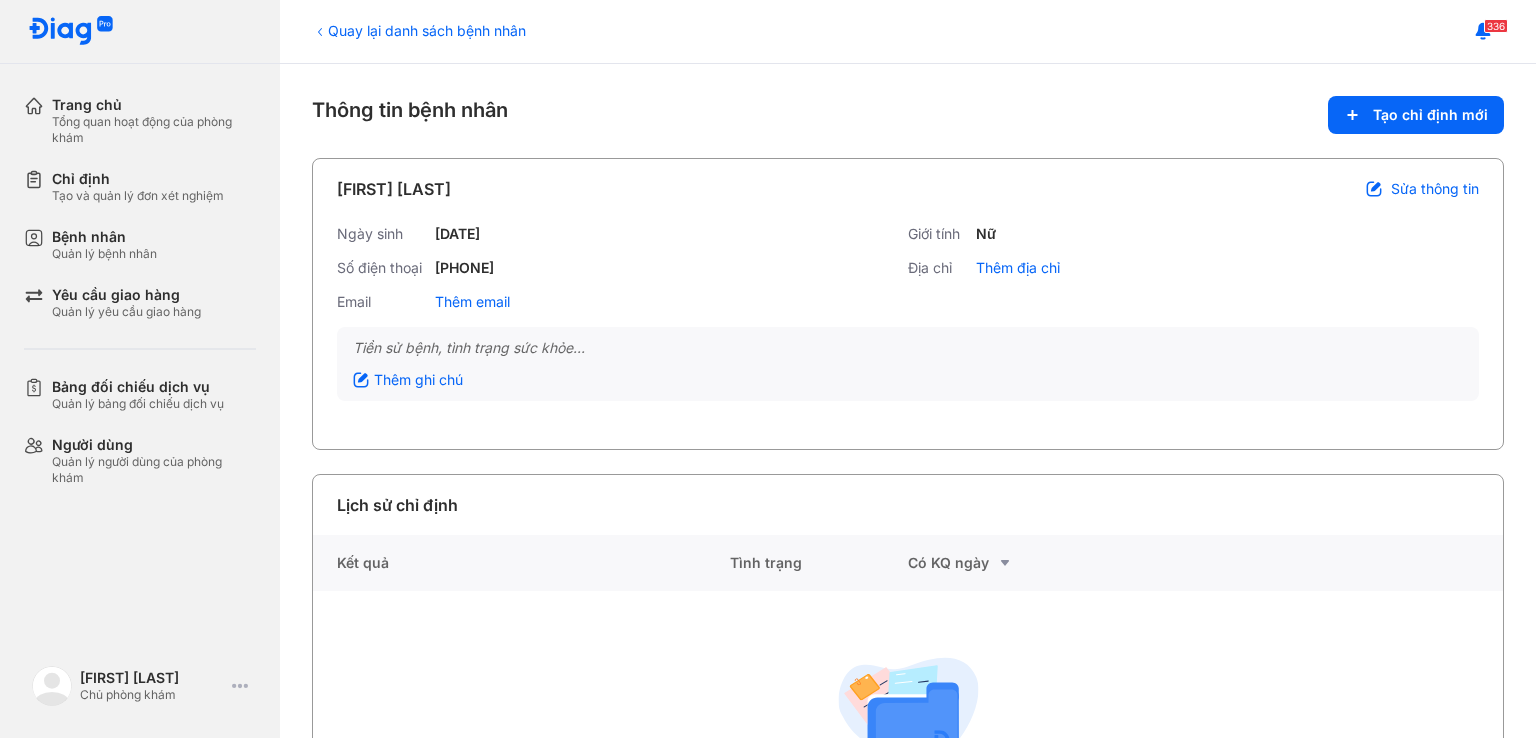 scroll, scrollTop: 0, scrollLeft: 0, axis: both 